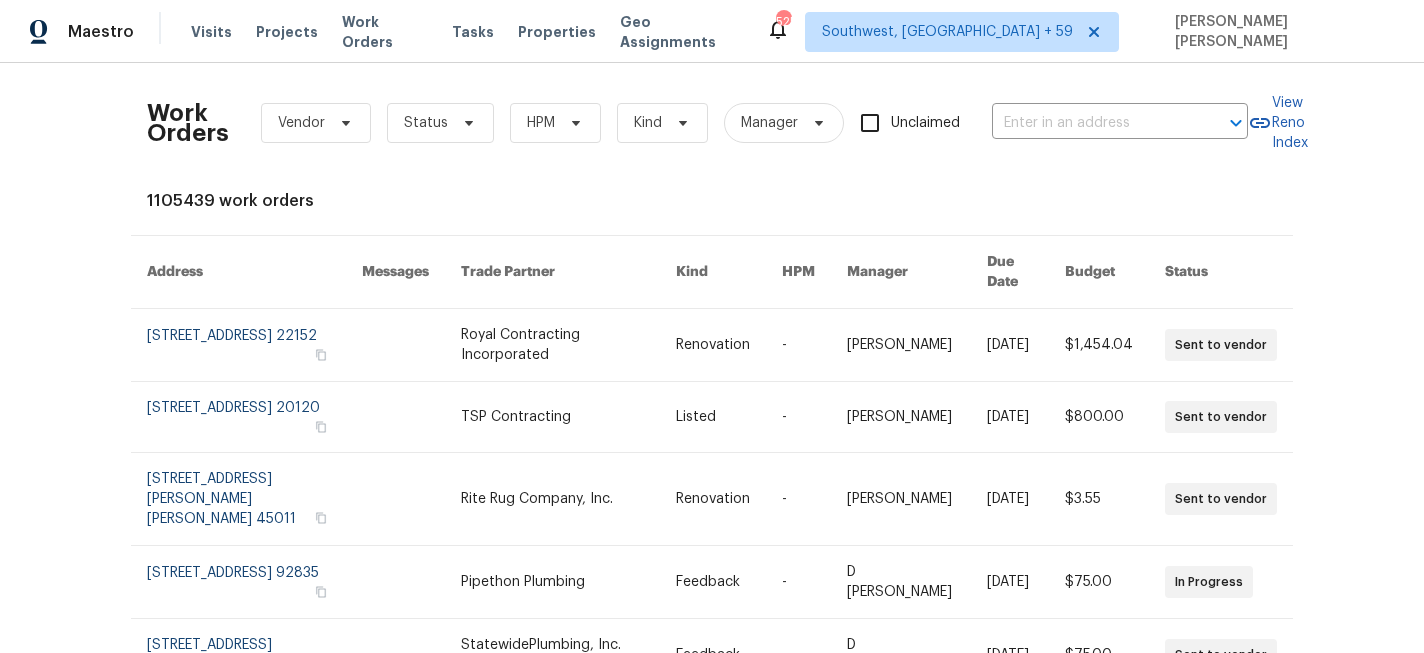 scroll, scrollTop: 0, scrollLeft: 0, axis: both 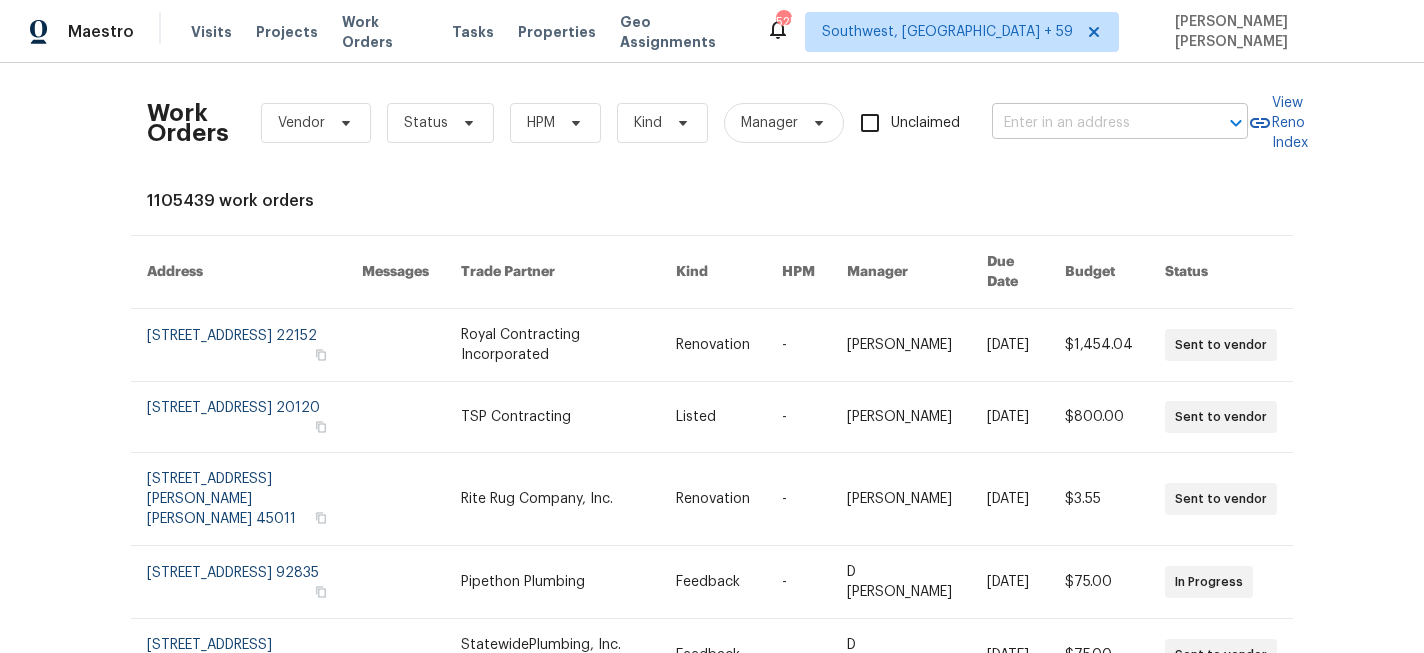 click at bounding box center (1092, 123) 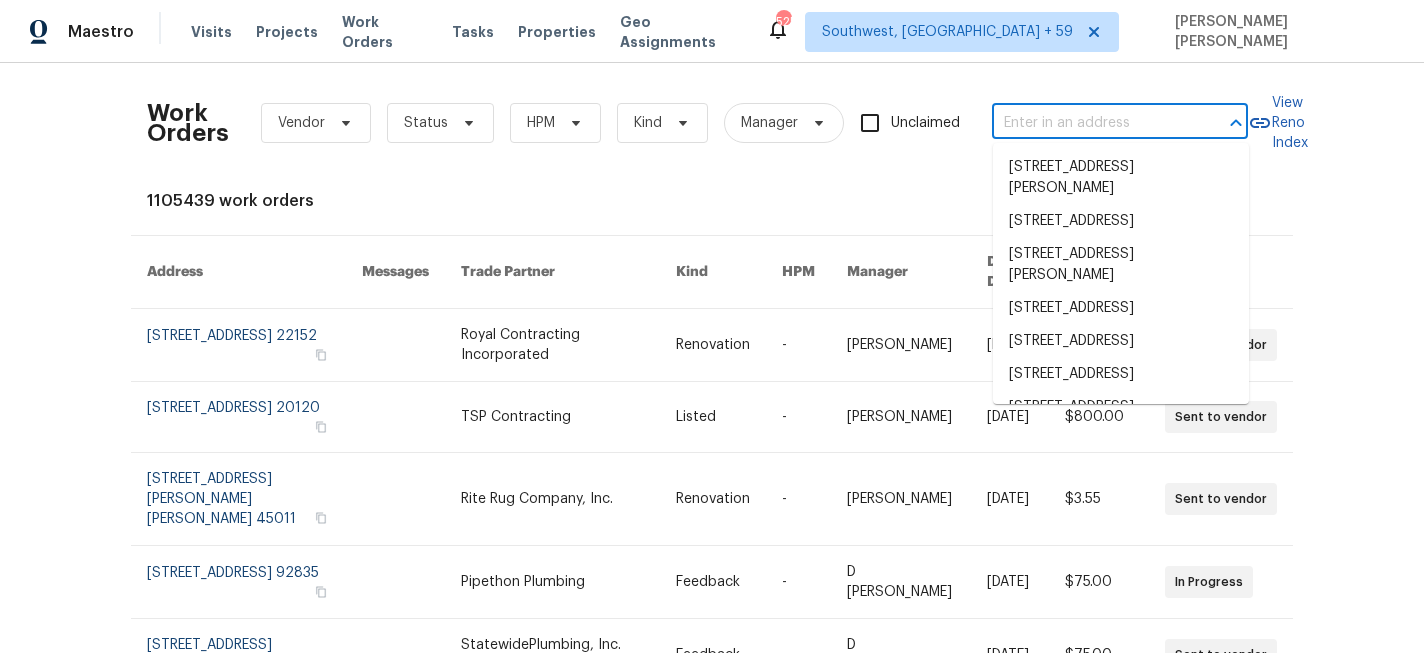 paste on "12671 Flatwood Creek Dr, Gibsonton, FL 33534" 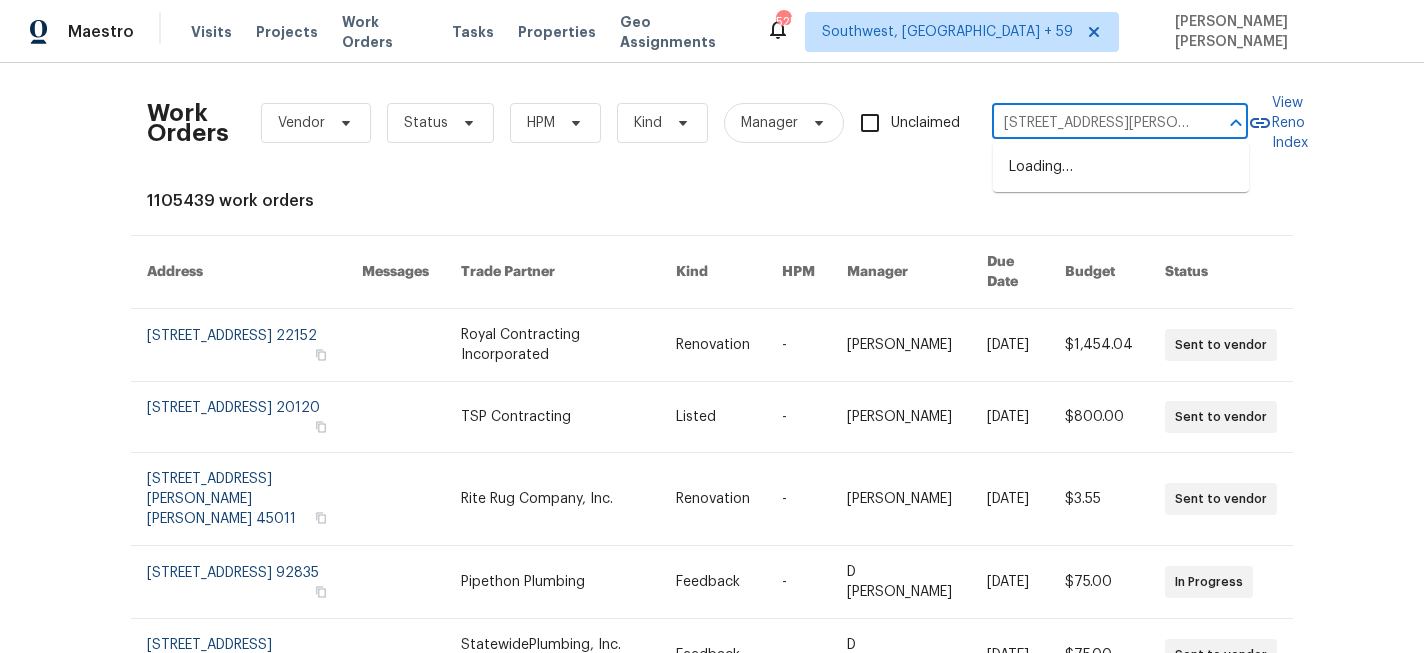 scroll, scrollTop: 0, scrollLeft: 115, axis: horizontal 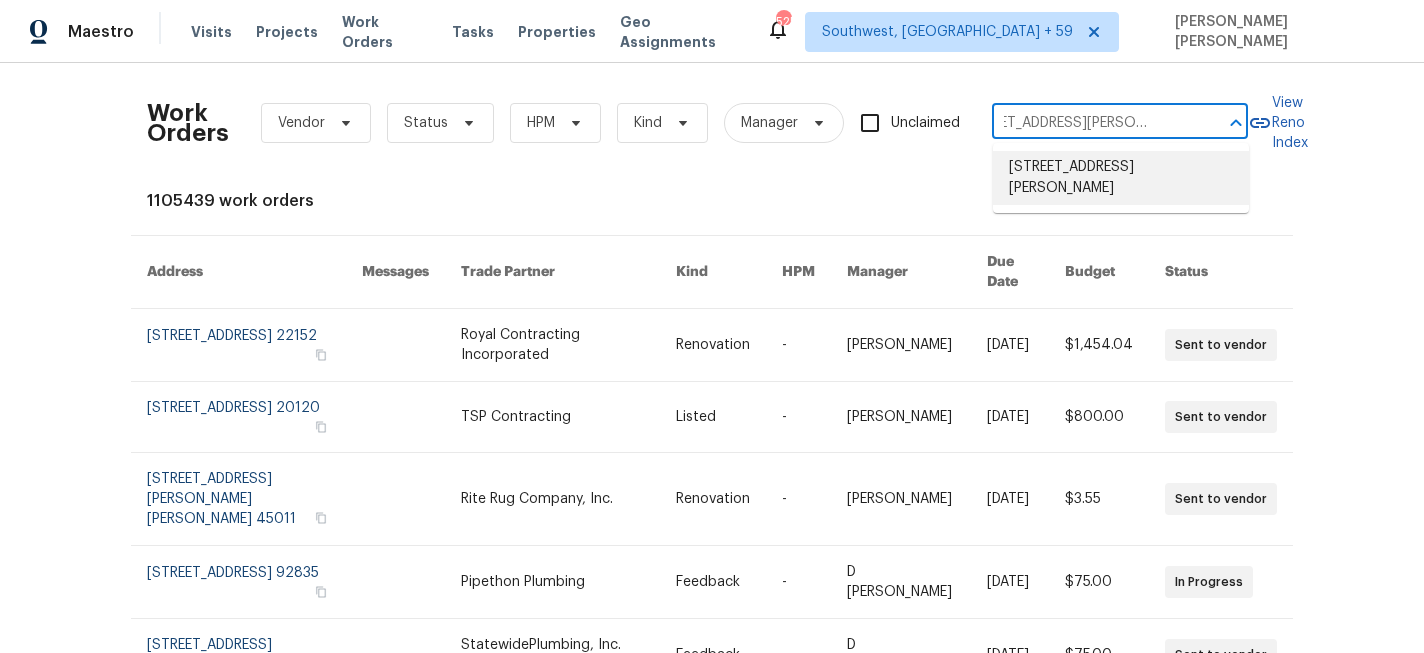 click on "12671 Flatwood Creek Dr, Gibsonton, FL 33534" at bounding box center [1121, 178] 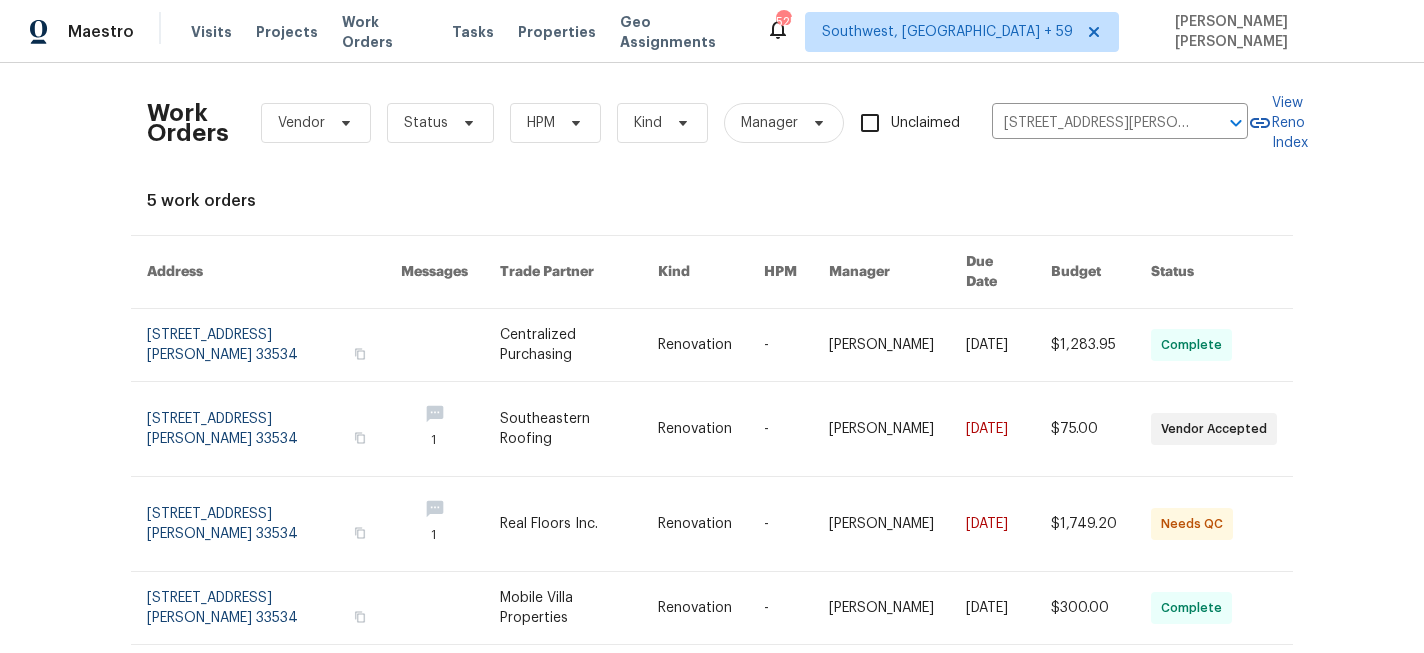 click at bounding box center (1101, 345) 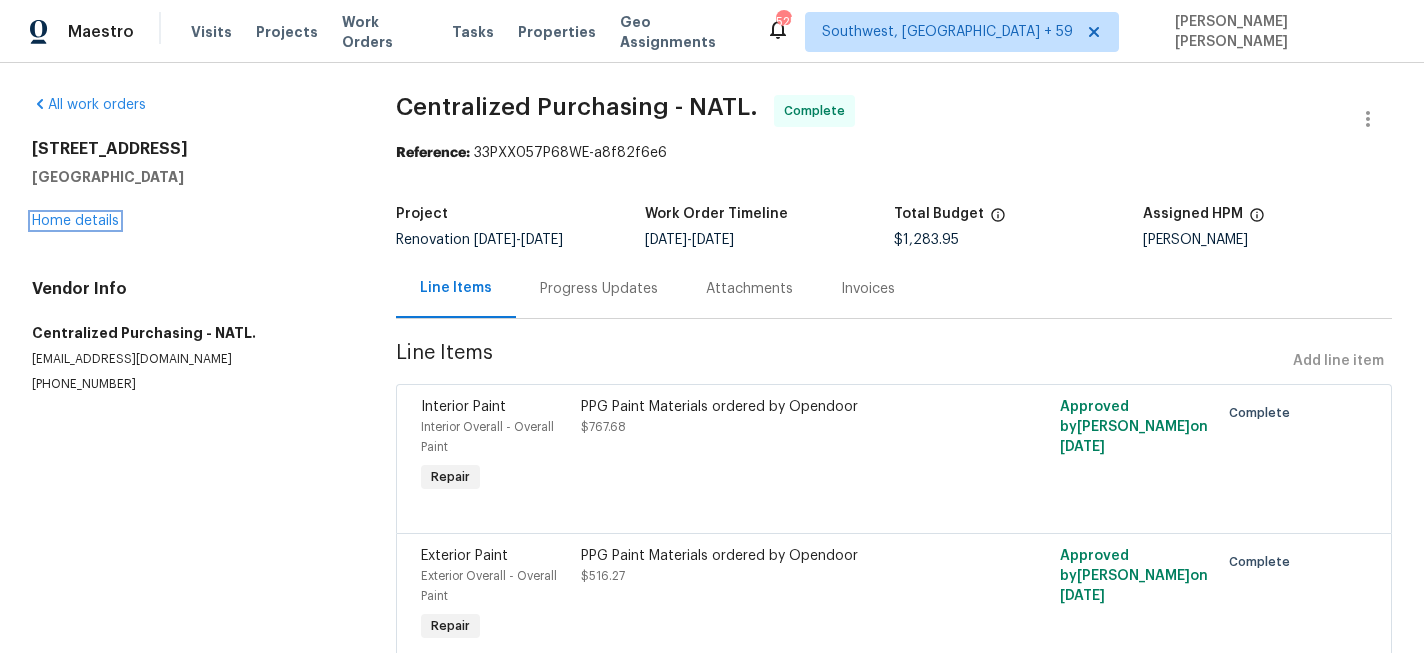 click on "Home details" at bounding box center [75, 221] 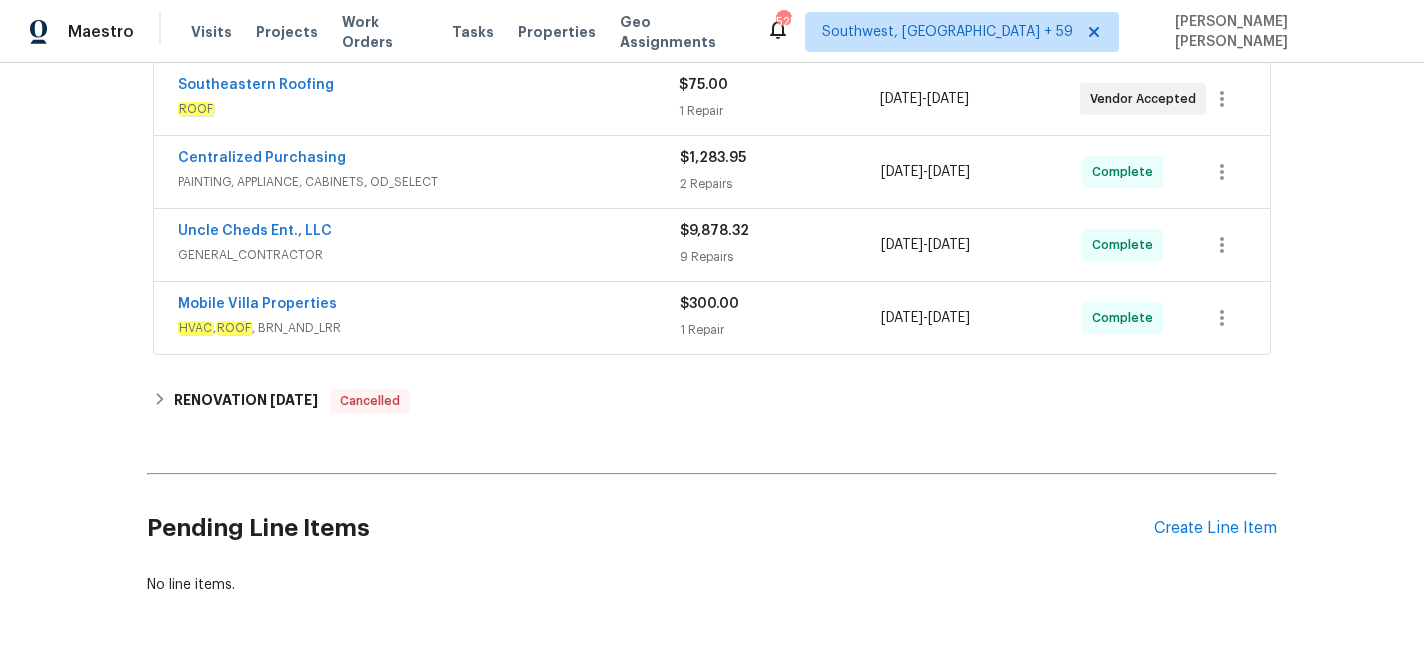scroll, scrollTop: 450, scrollLeft: 0, axis: vertical 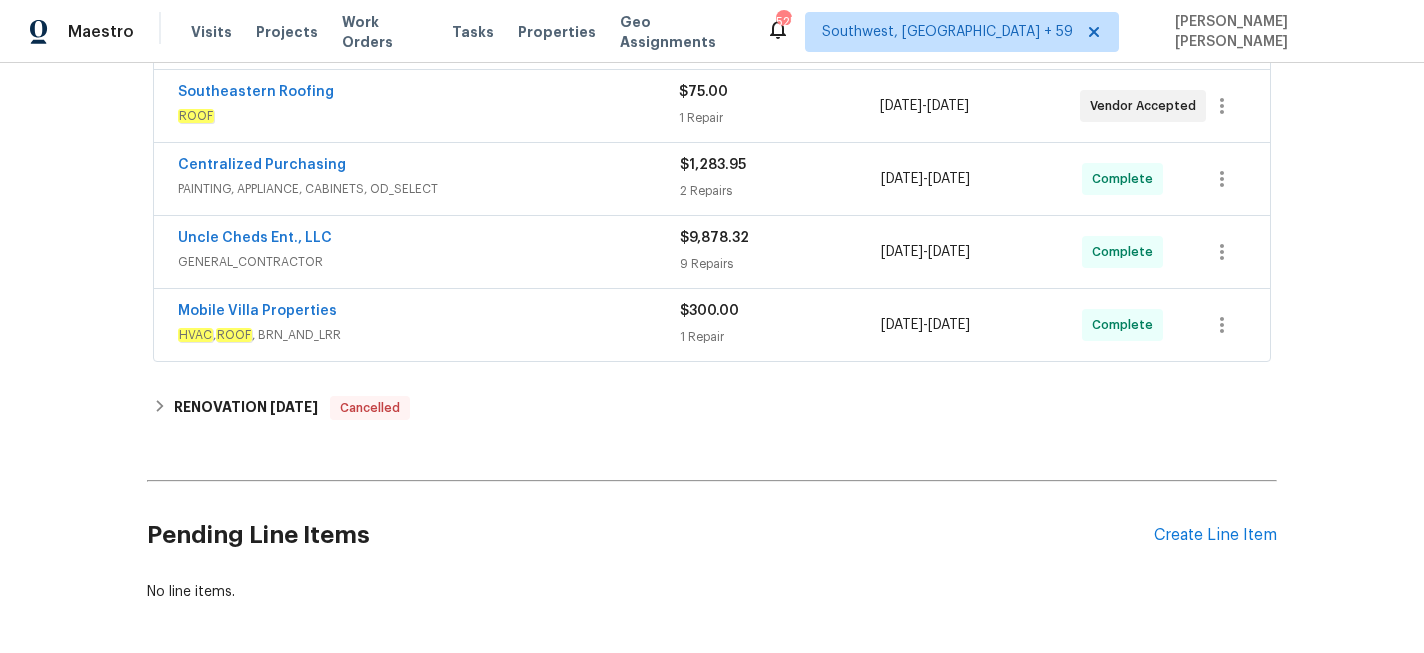 click on "HVAC ,  ROOF , BRN_AND_LRR" at bounding box center (429, 335) 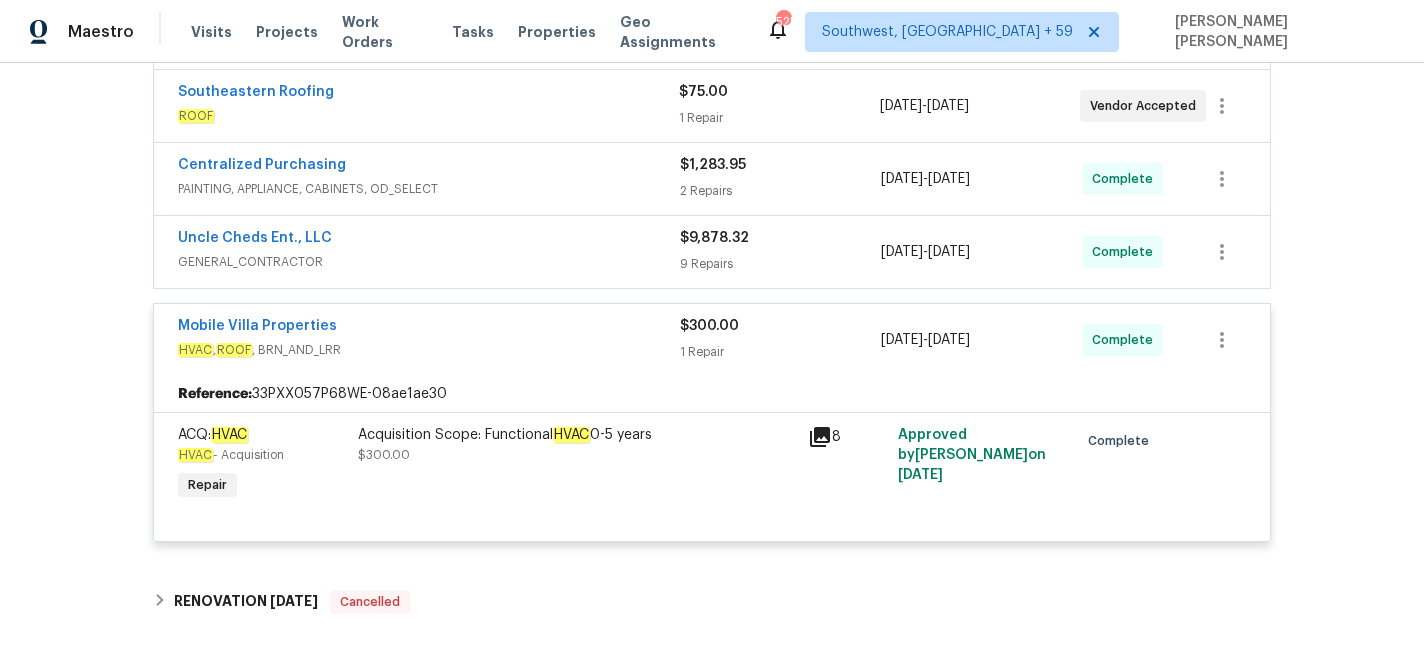 click on "Uncle Cheds Ent., LLC" at bounding box center (429, 240) 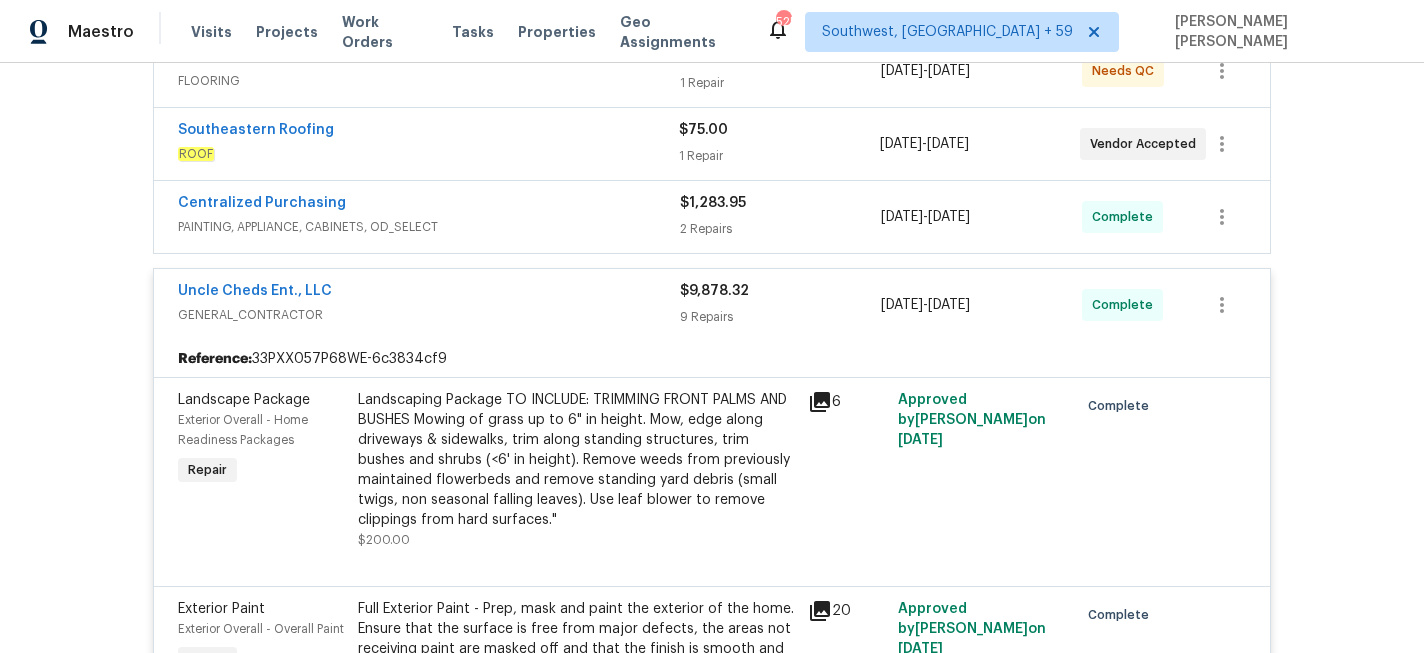 scroll, scrollTop: 401, scrollLeft: 0, axis: vertical 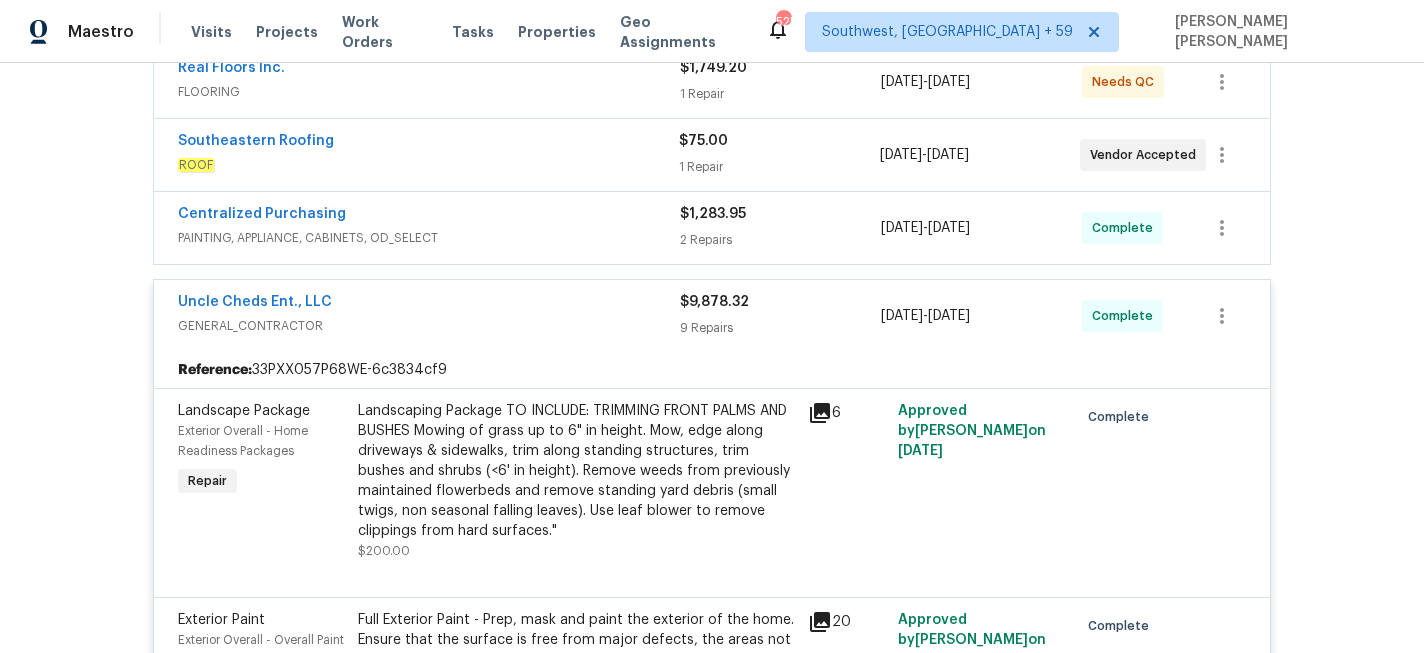 click on "Centralized Purchasing" at bounding box center [429, 216] 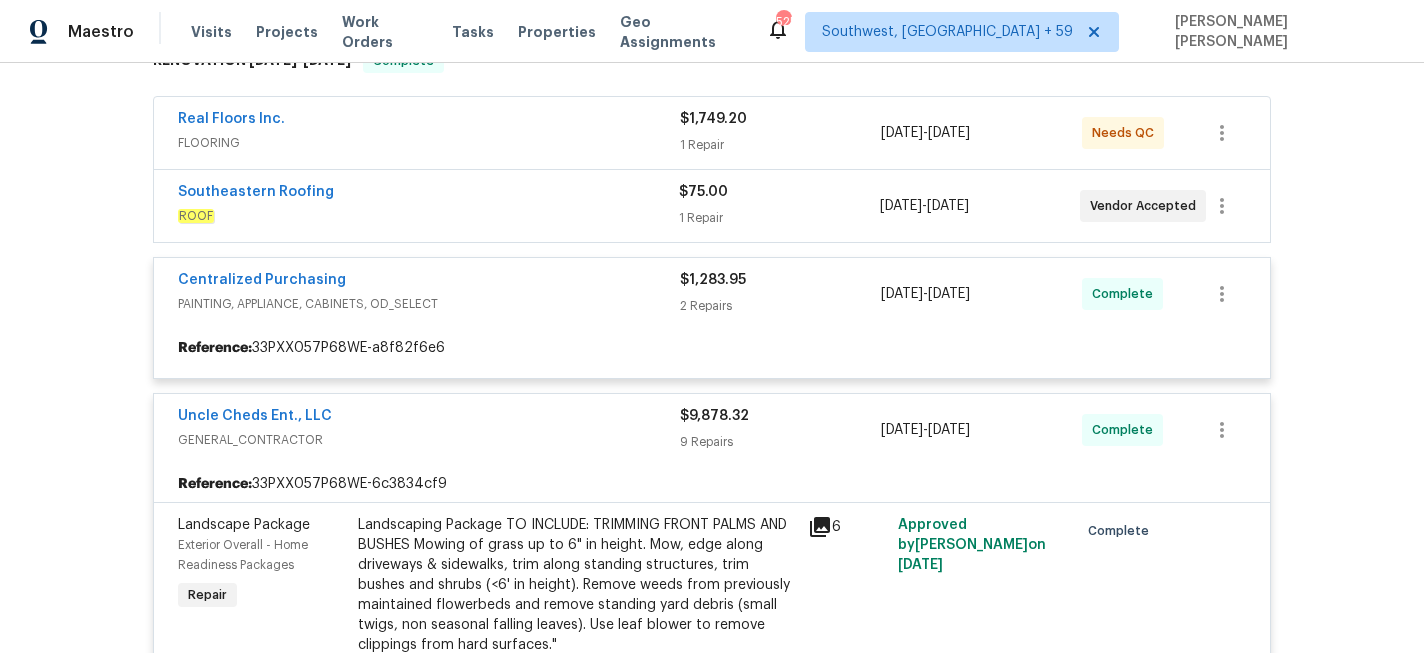 scroll, scrollTop: 342, scrollLeft: 0, axis: vertical 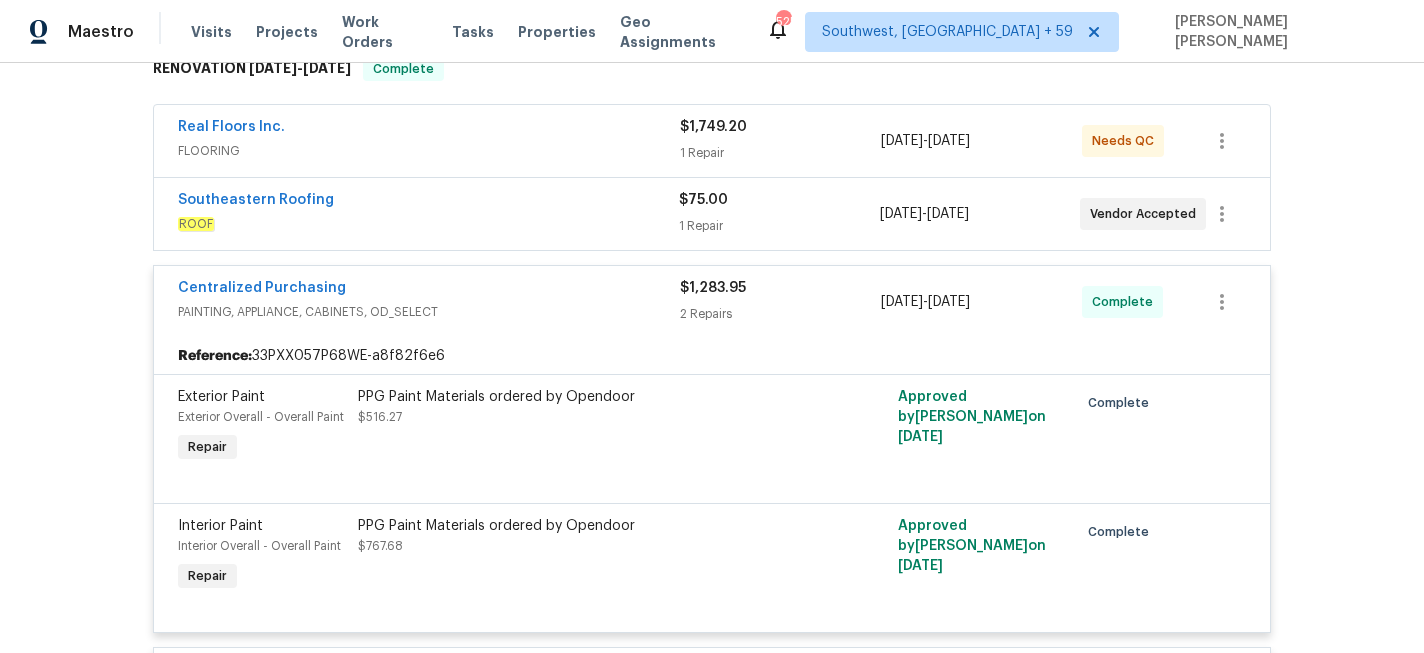 click on "ROOF" at bounding box center [428, 224] 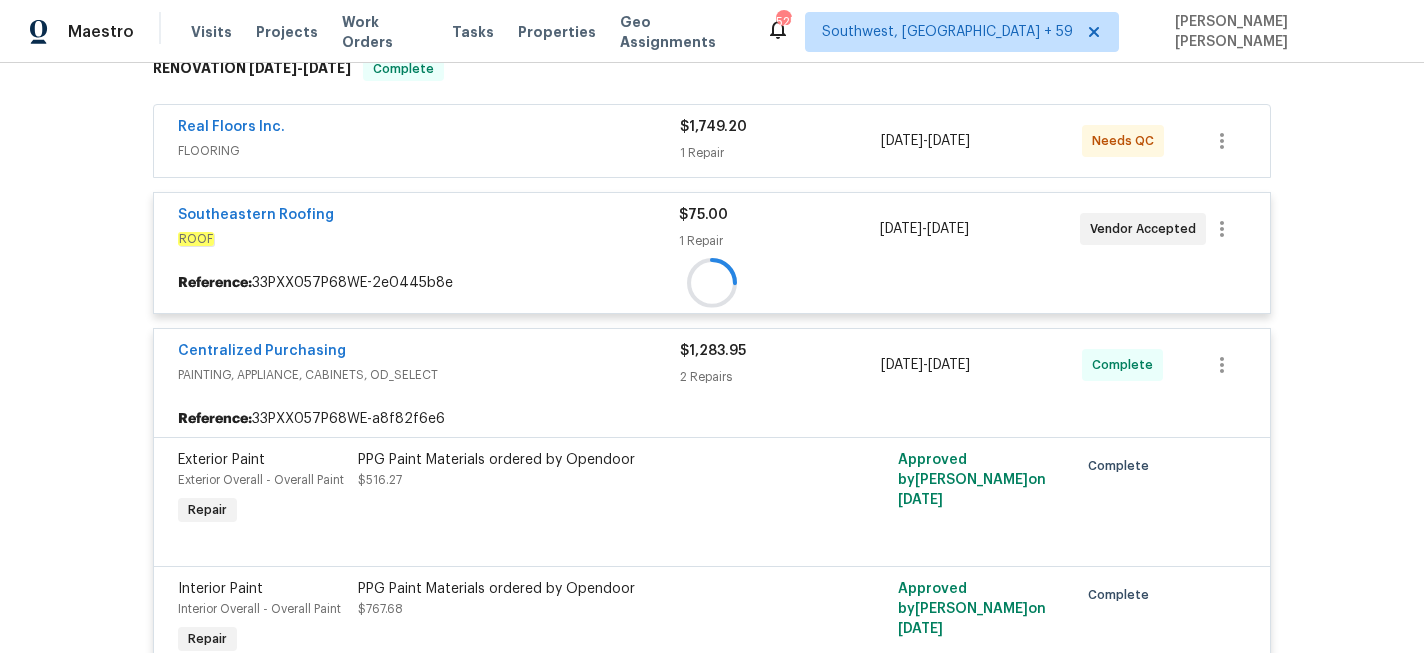 scroll, scrollTop: 308, scrollLeft: 0, axis: vertical 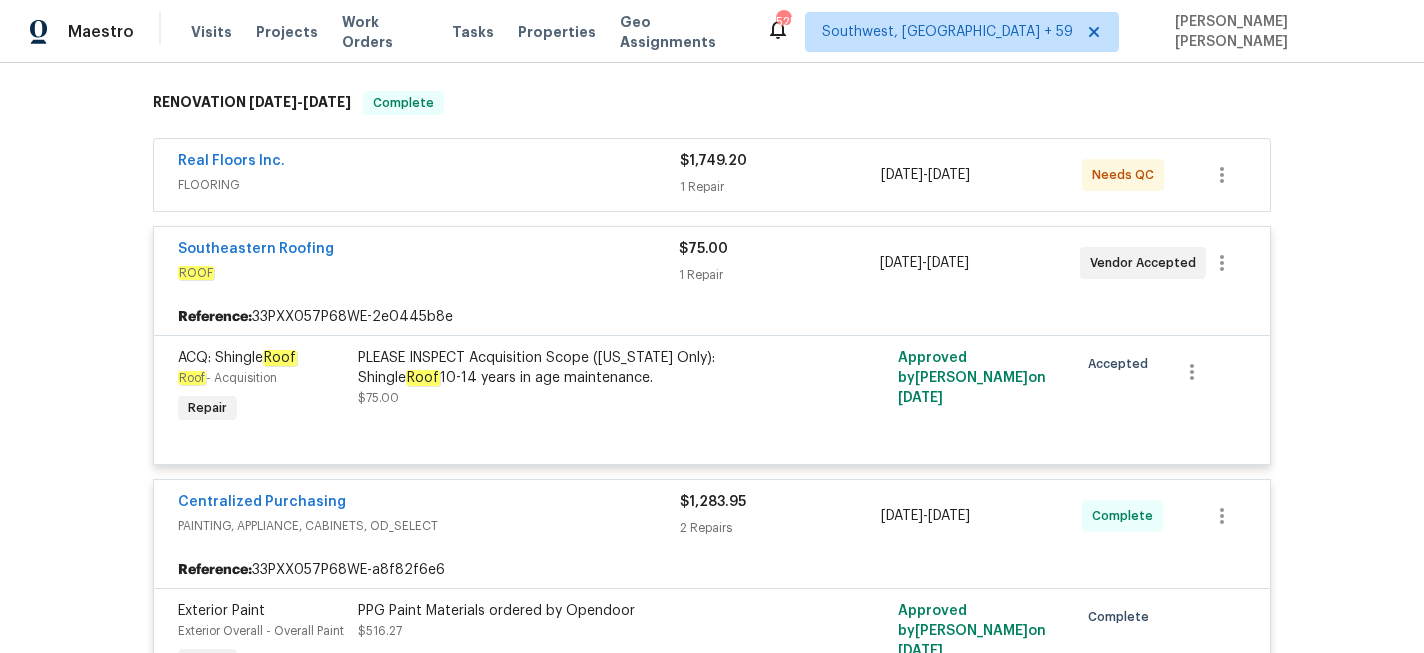 click on "Real Floors Inc." at bounding box center (429, 163) 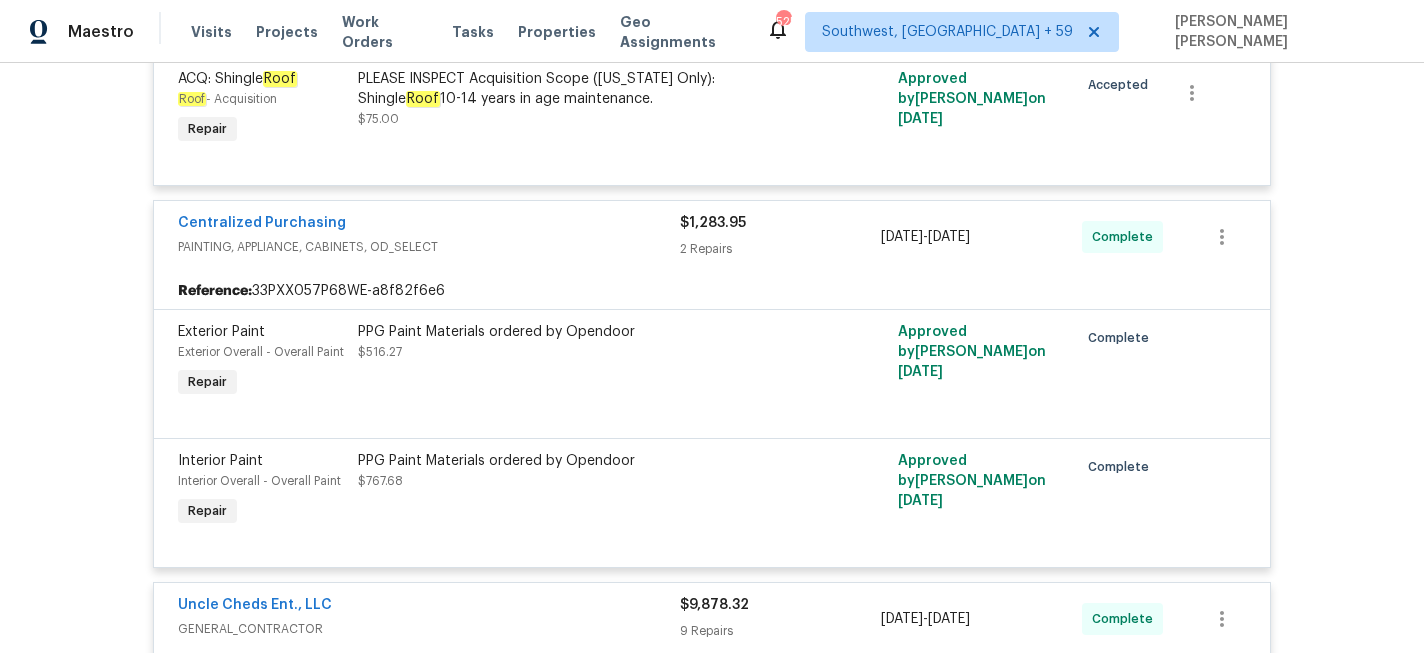 scroll, scrollTop: 933, scrollLeft: 0, axis: vertical 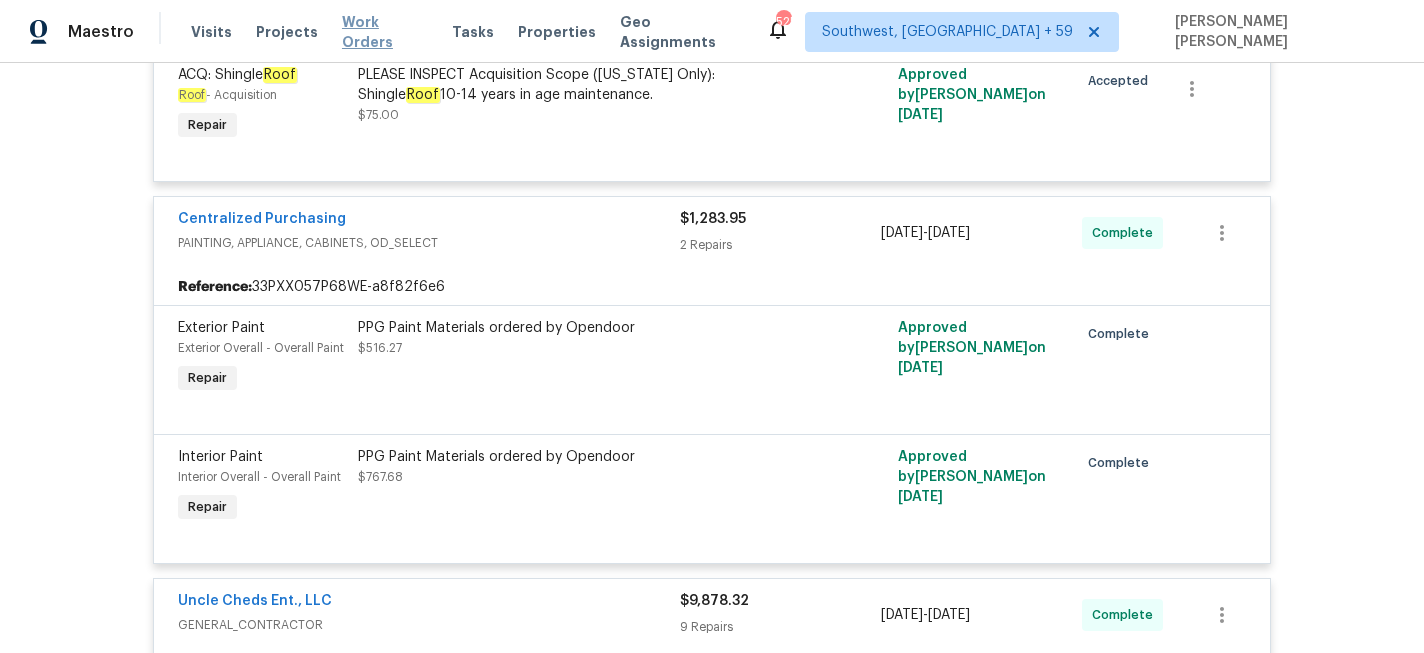 click on "Work Orders" at bounding box center [385, 32] 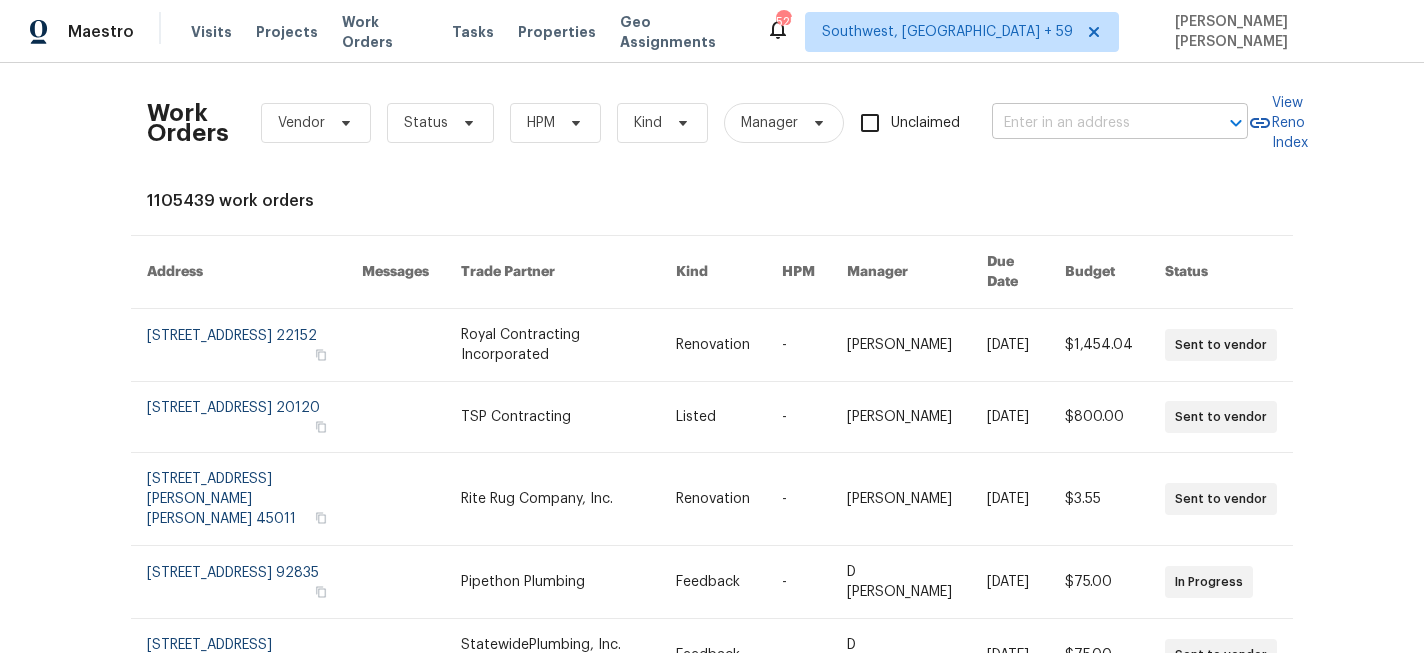 click at bounding box center [1092, 123] 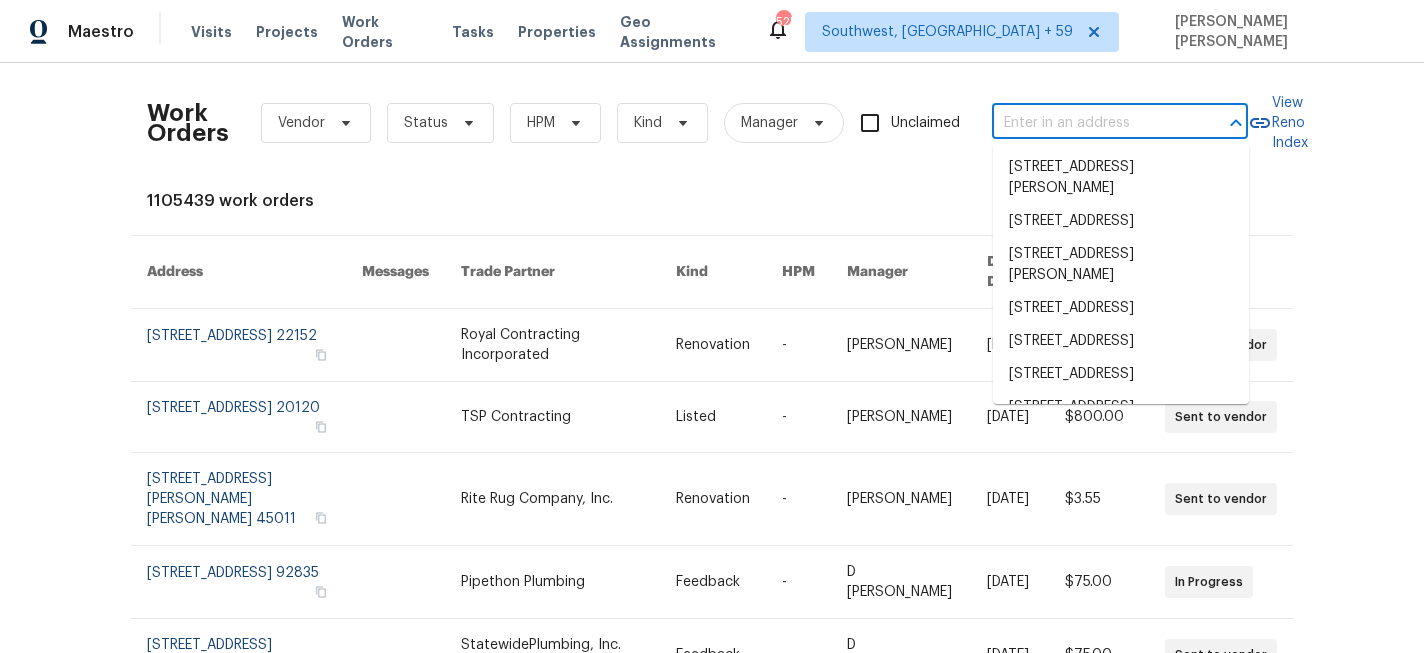 paste on "2805 Monthaven Dr, Arlington, TX 76001" 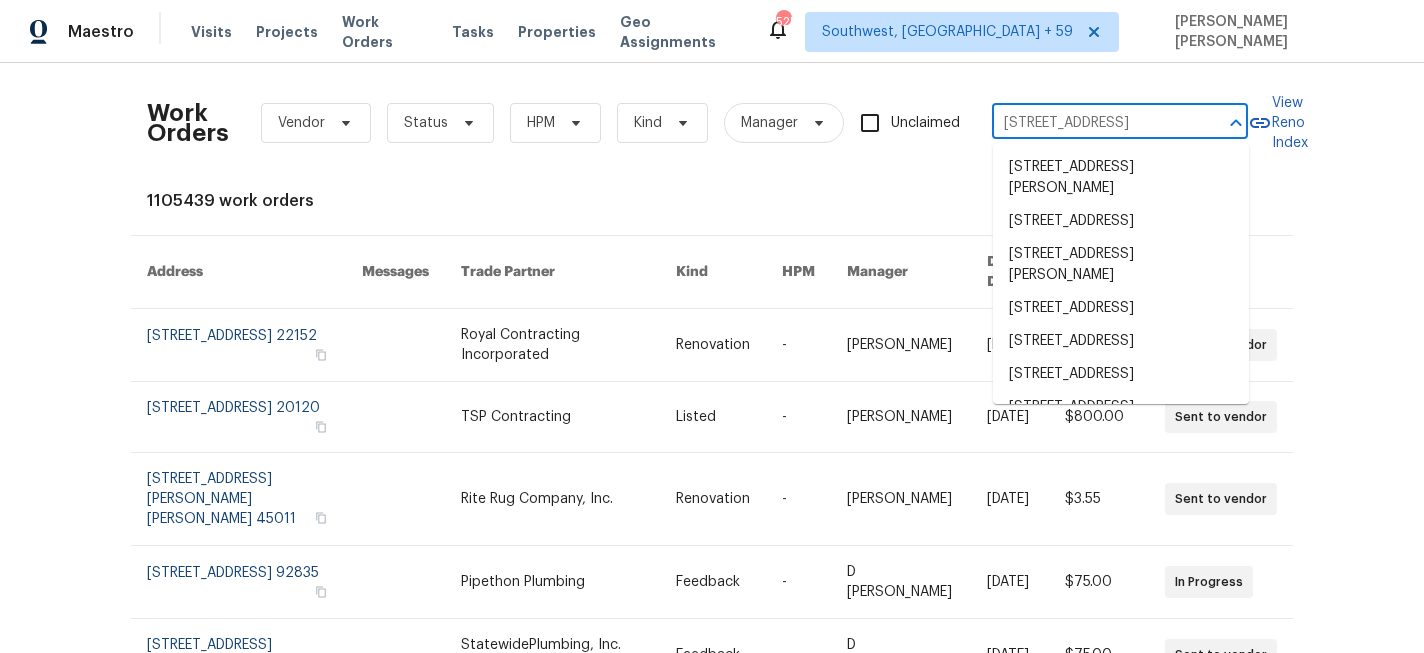 scroll, scrollTop: 0, scrollLeft: 77, axis: horizontal 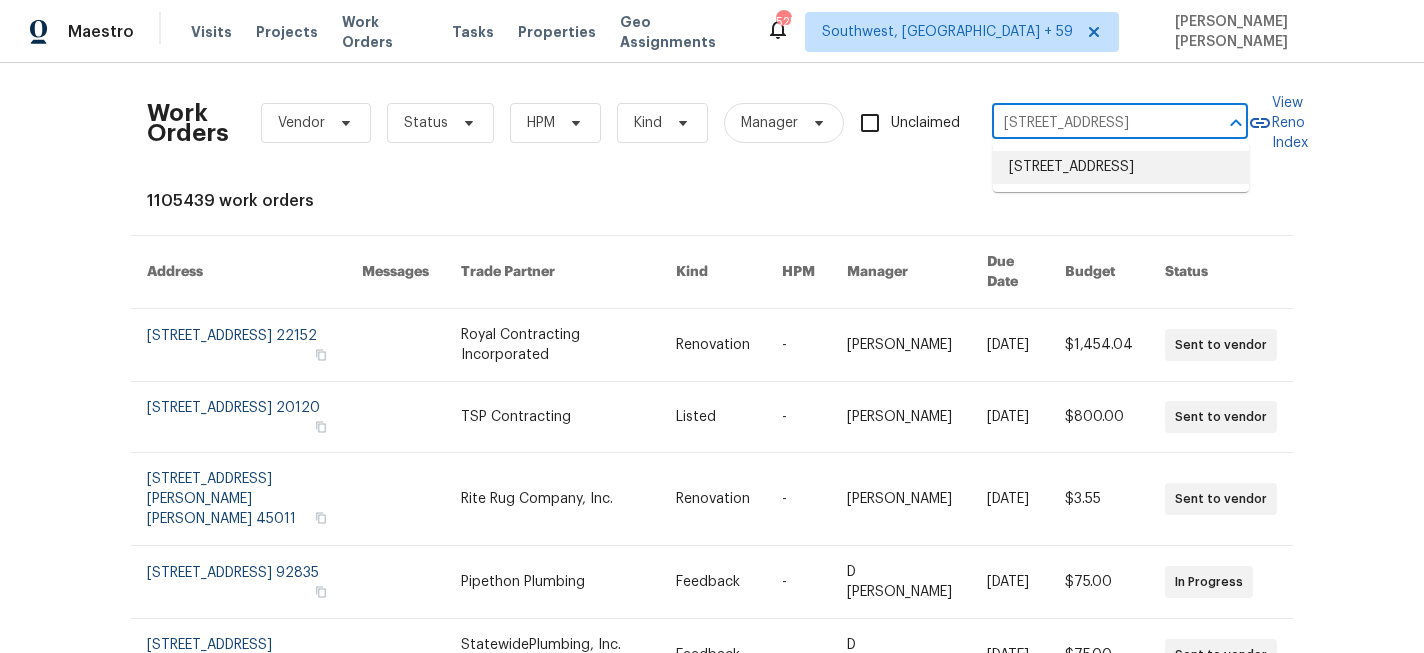 click on "2805 Monthaven Dr, Arlington, TX 76001" at bounding box center (1121, 167) 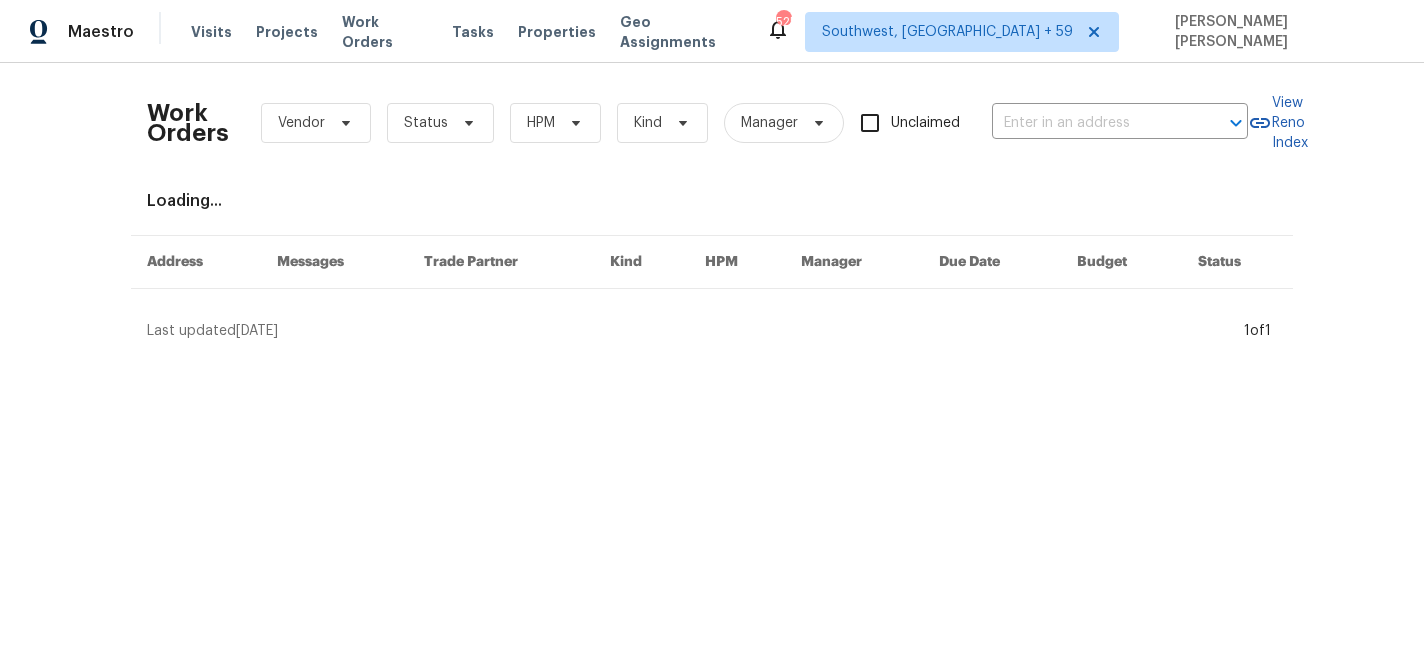 type on "2805 Monthaven Dr, Arlington, TX 76001" 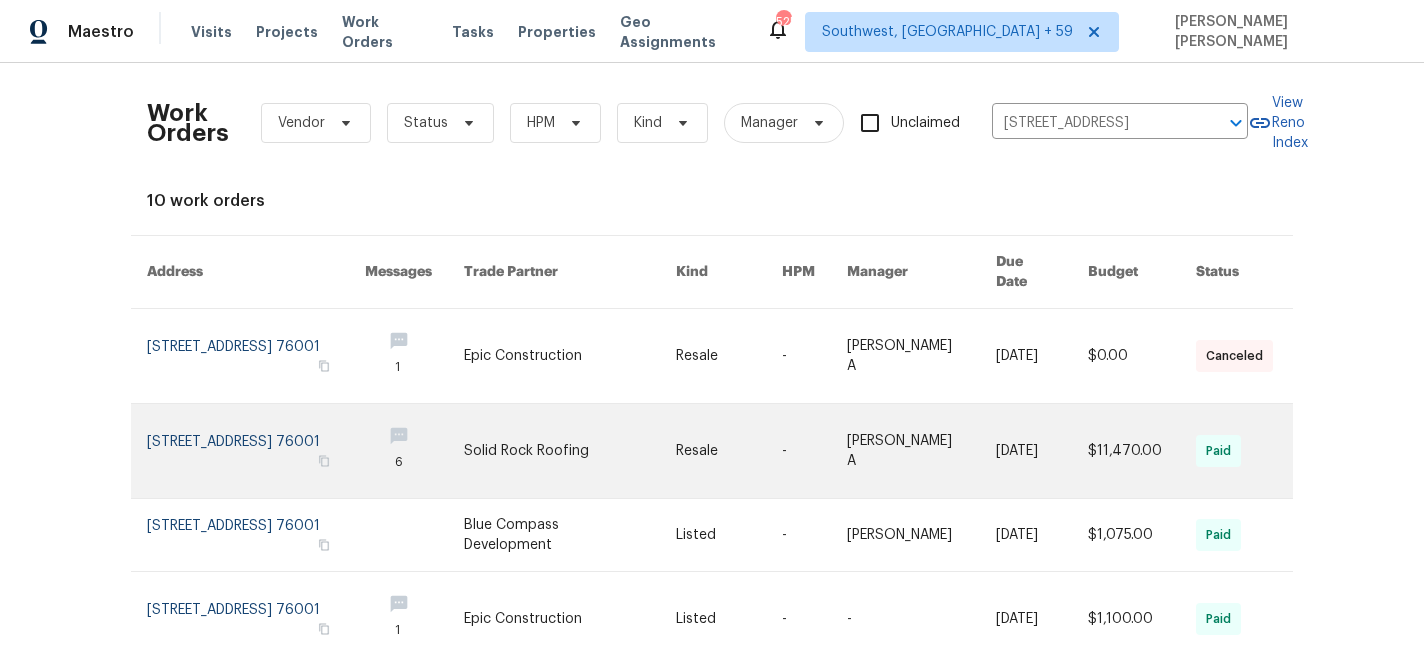 click at bounding box center [921, 451] 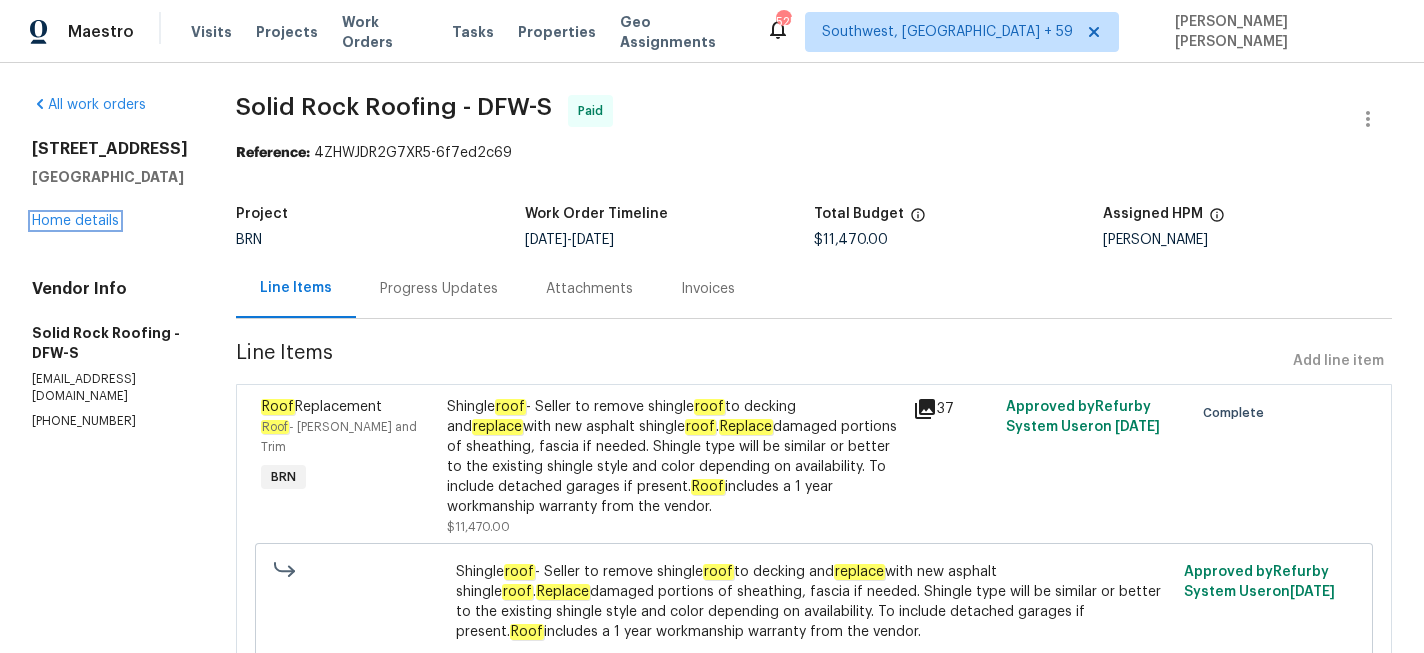click on "Home details" at bounding box center [75, 221] 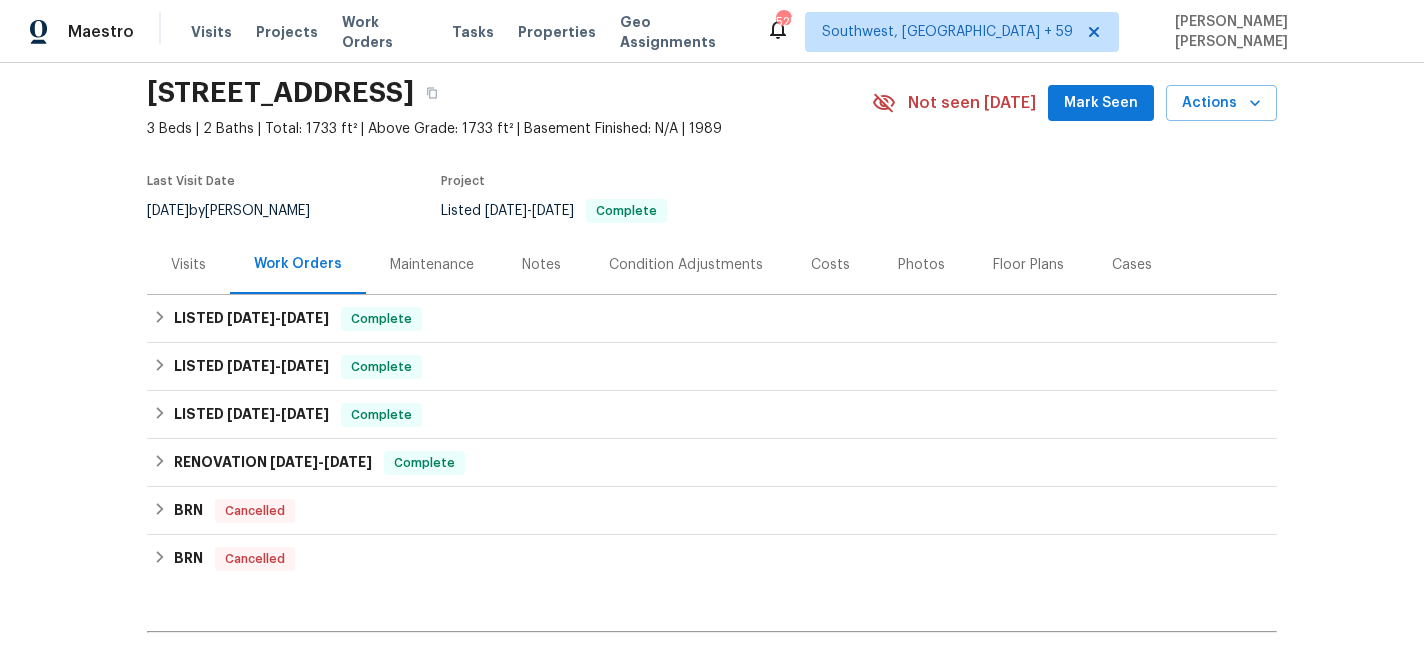 scroll, scrollTop: 98, scrollLeft: 0, axis: vertical 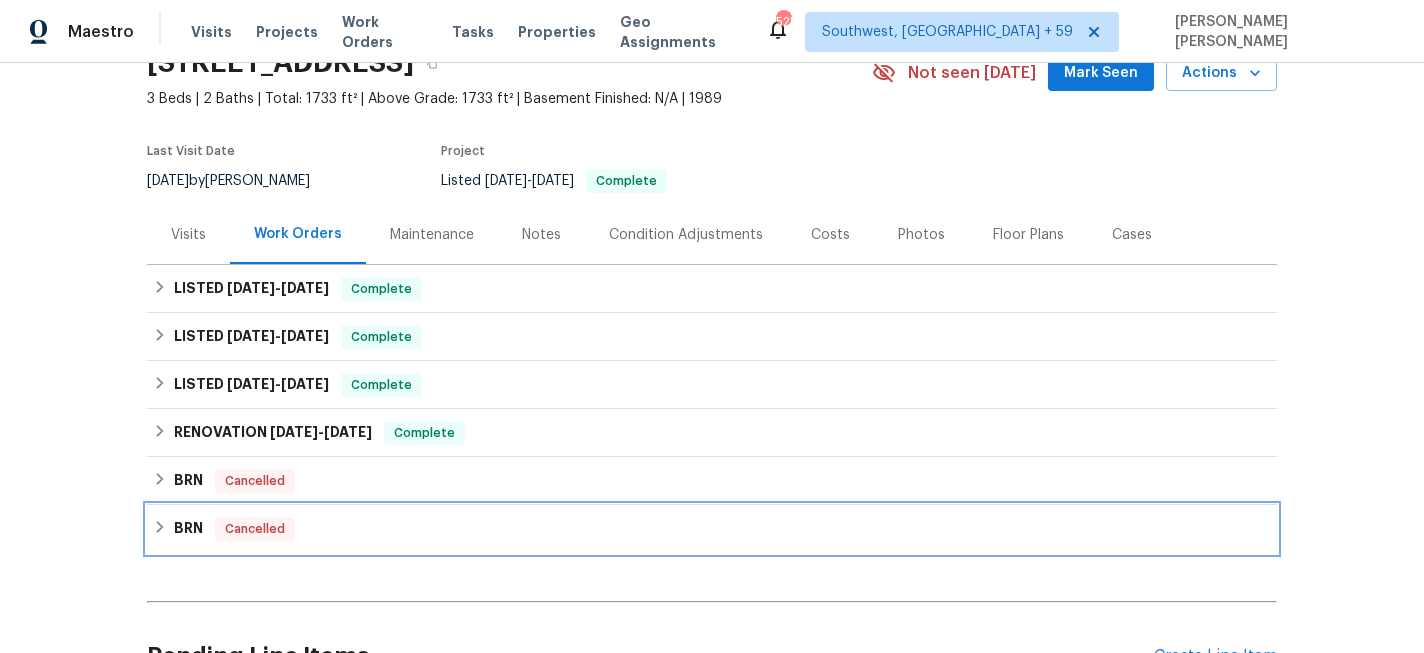 click on "BRN   Cancelled" at bounding box center (712, 529) 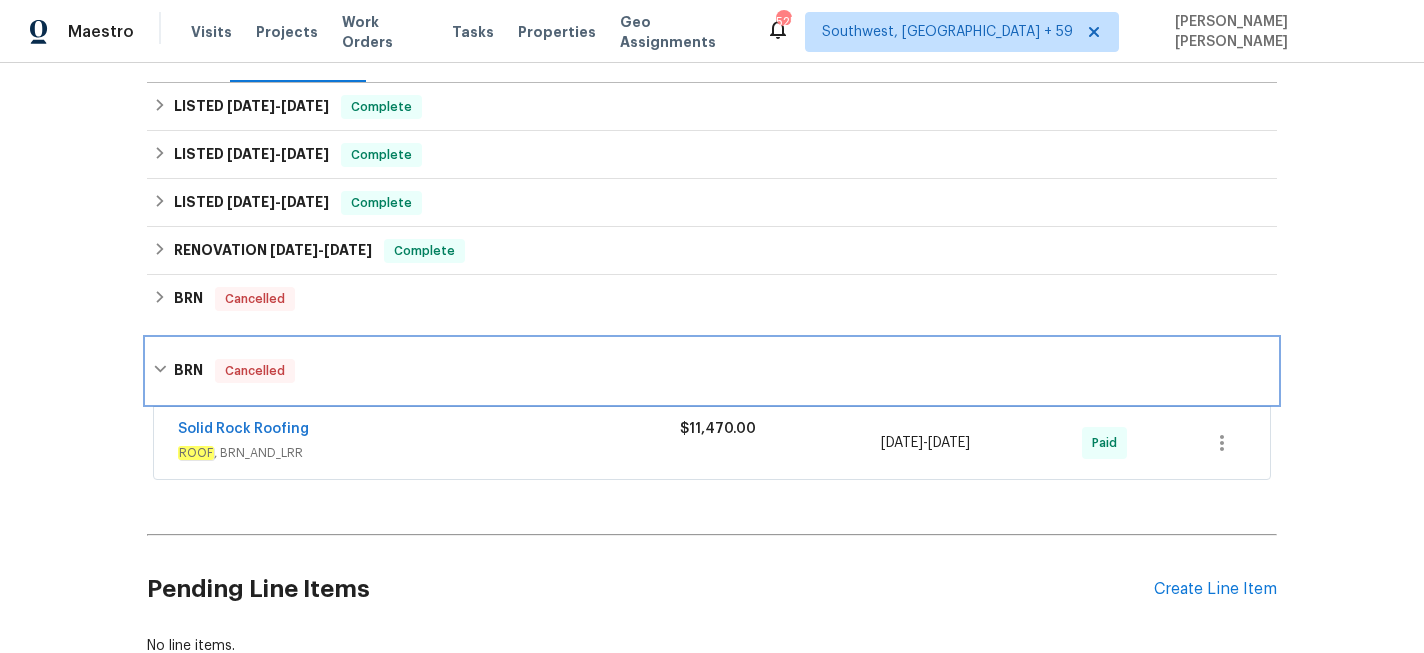 scroll, scrollTop: 301, scrollLeft: 0, axis: vertical 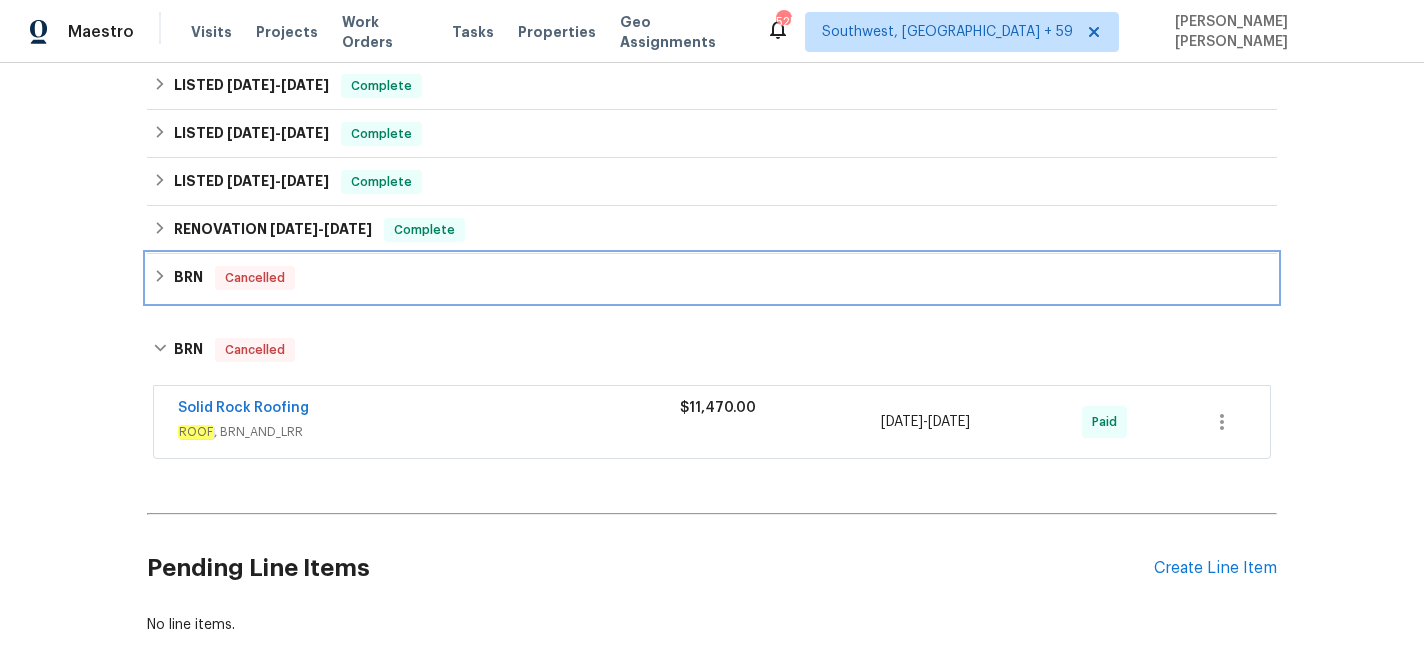 click on "BRN   Cancelled" at bounding box center [712, 278] 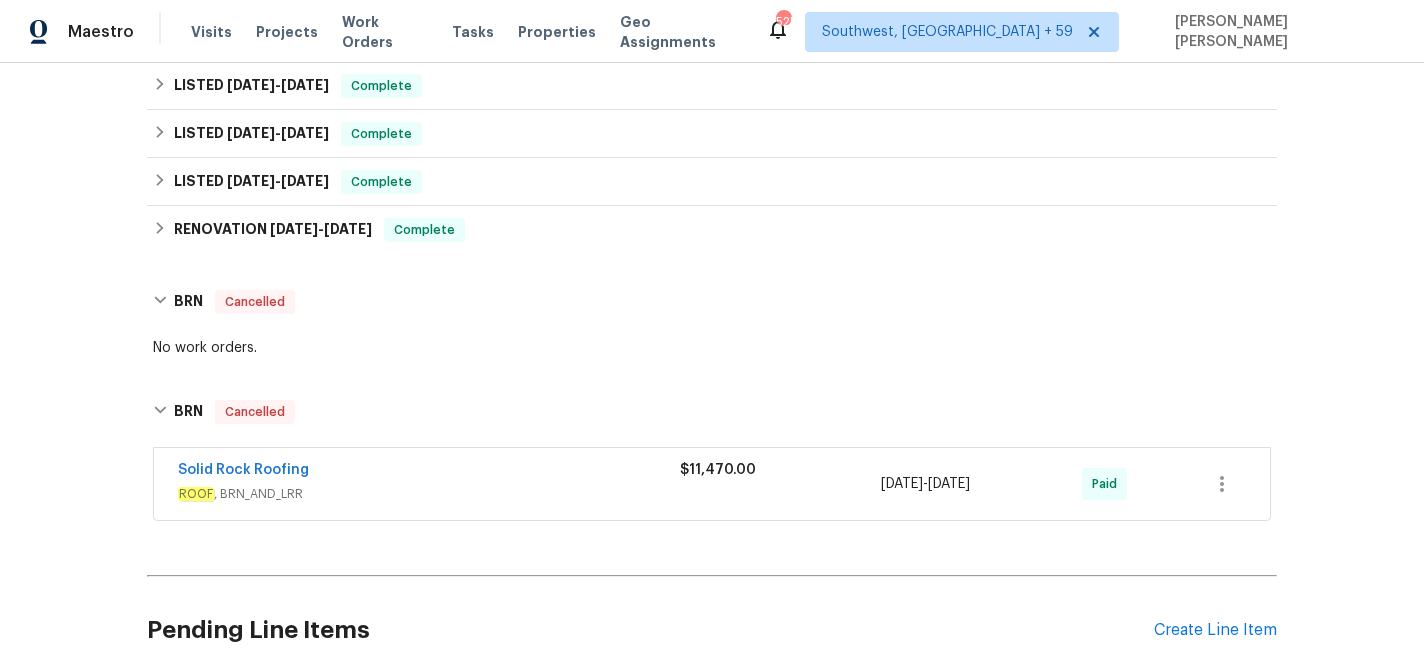 click on "Solid Rock Roofing" at bounding box center (429, 472) 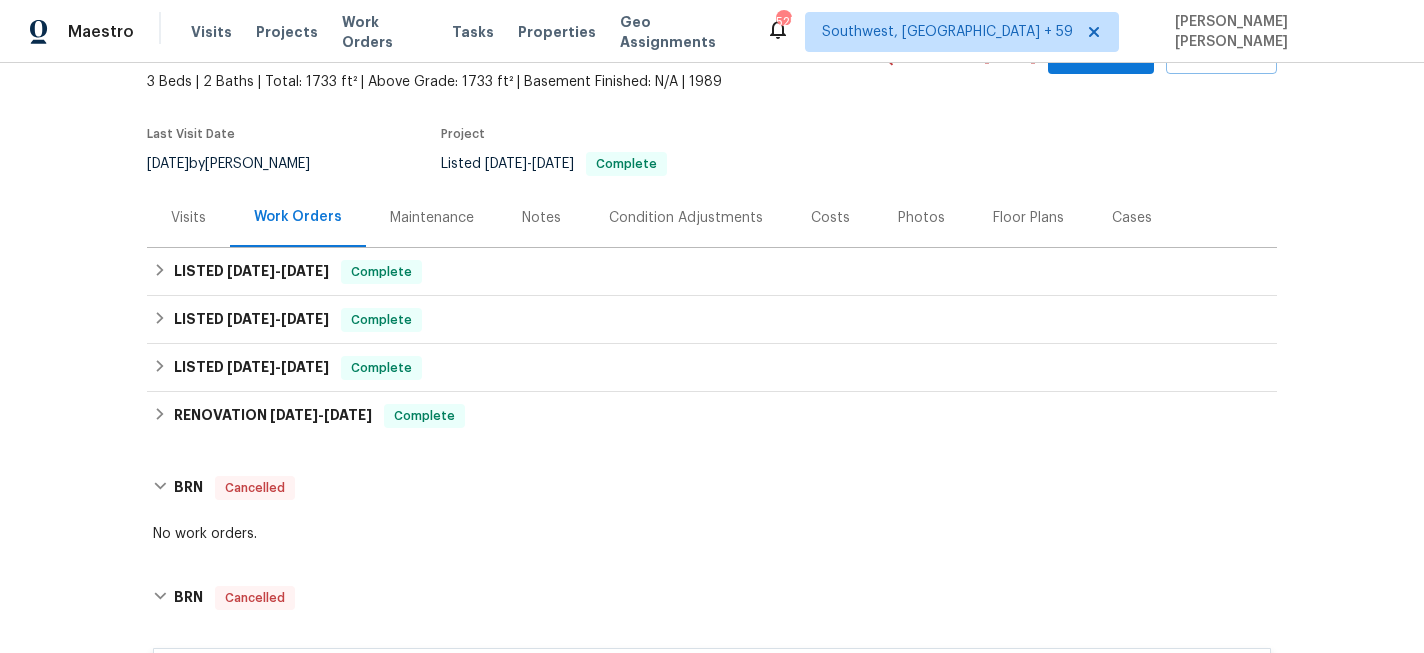 scroll, scrollTop: 99, scrollLeft: 0, axis: vertical 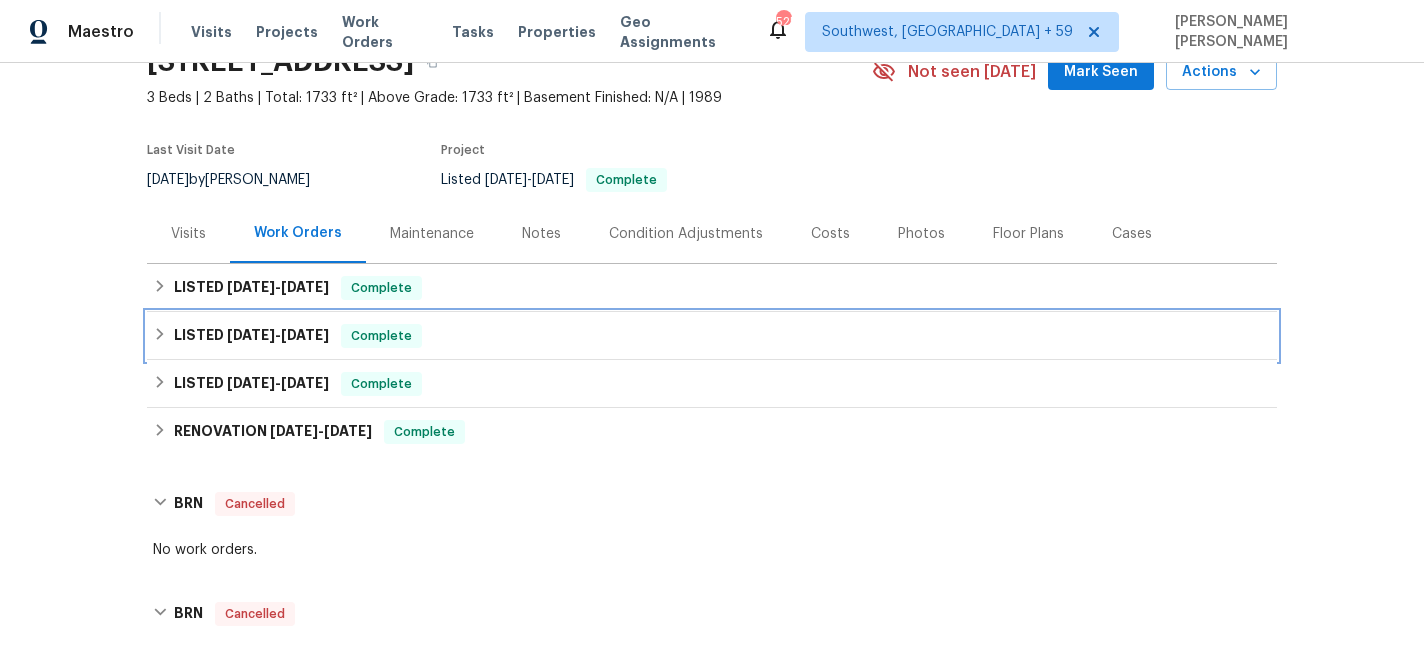 click on "LISTED   4/8/25  -  4/11/25 Complete" at bounding box center [712, 336] 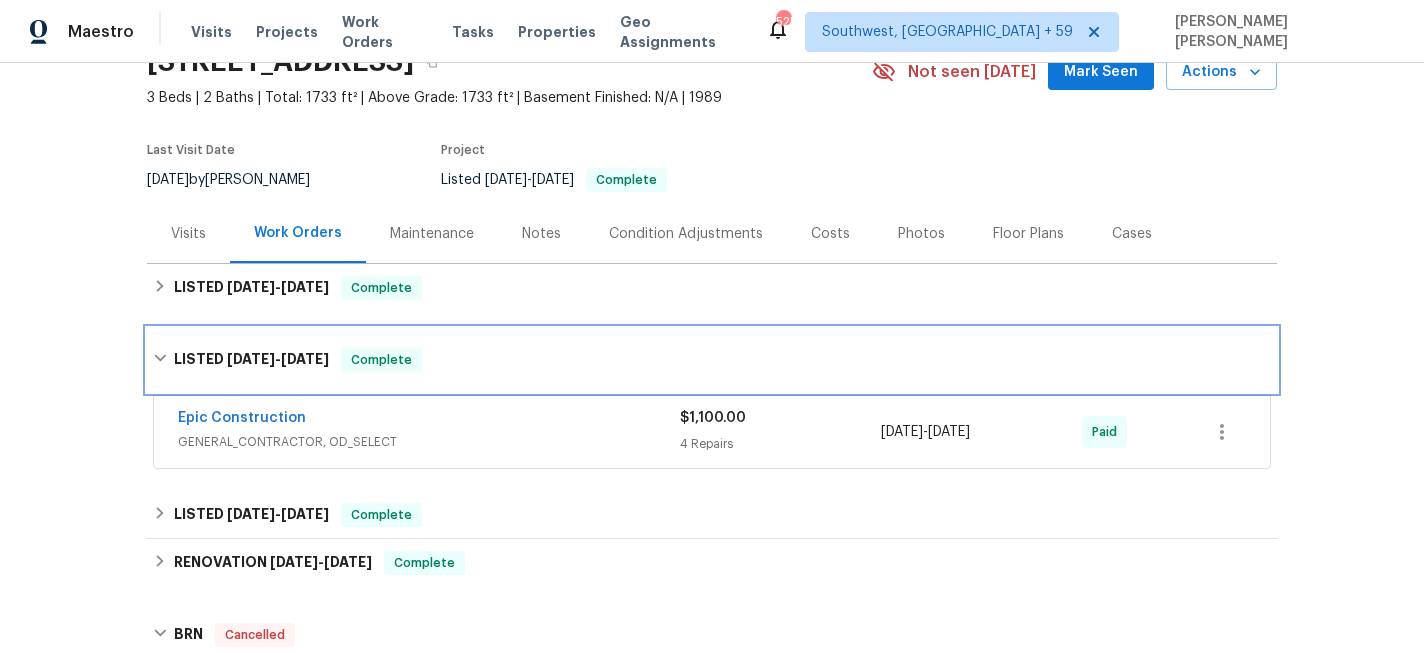 click on "LISTED   4/8/25  -  4/11/25 Complete" at bounding box center [712, 360] 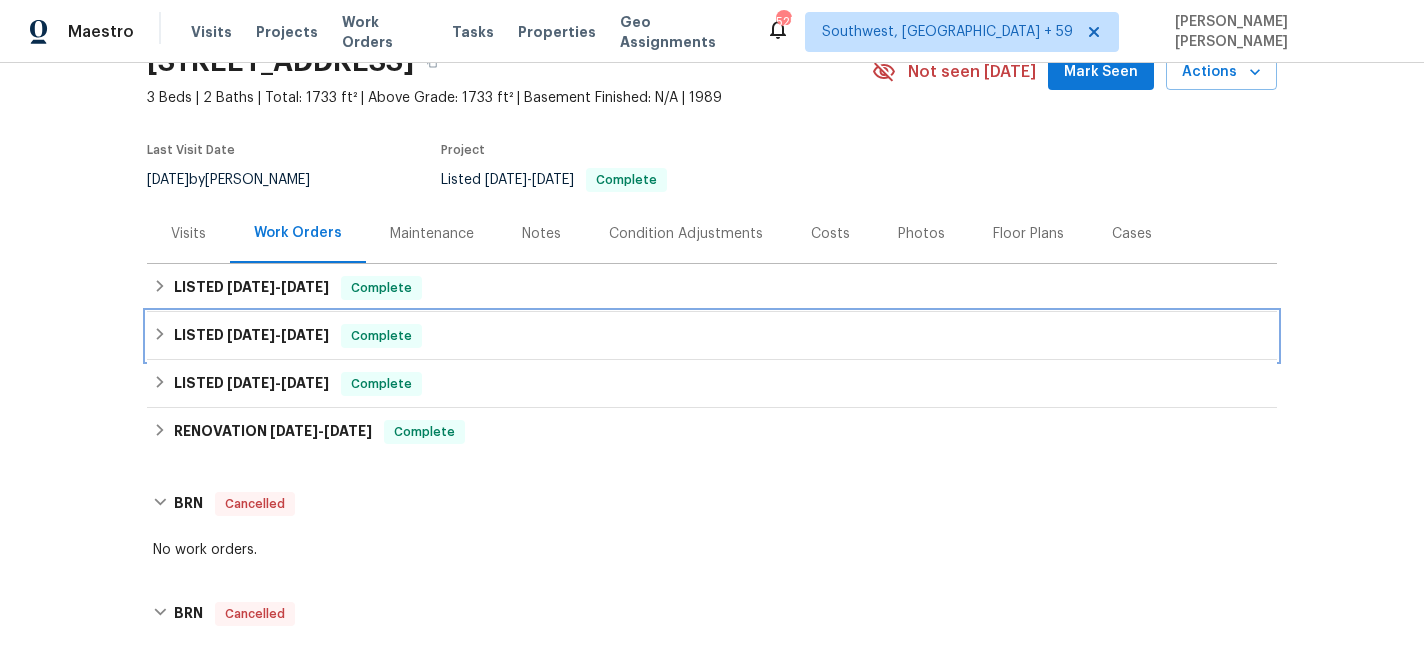 click on "LISTED   4/8/25  -  4/11/25 Complete" at bounding box center (712, 336) 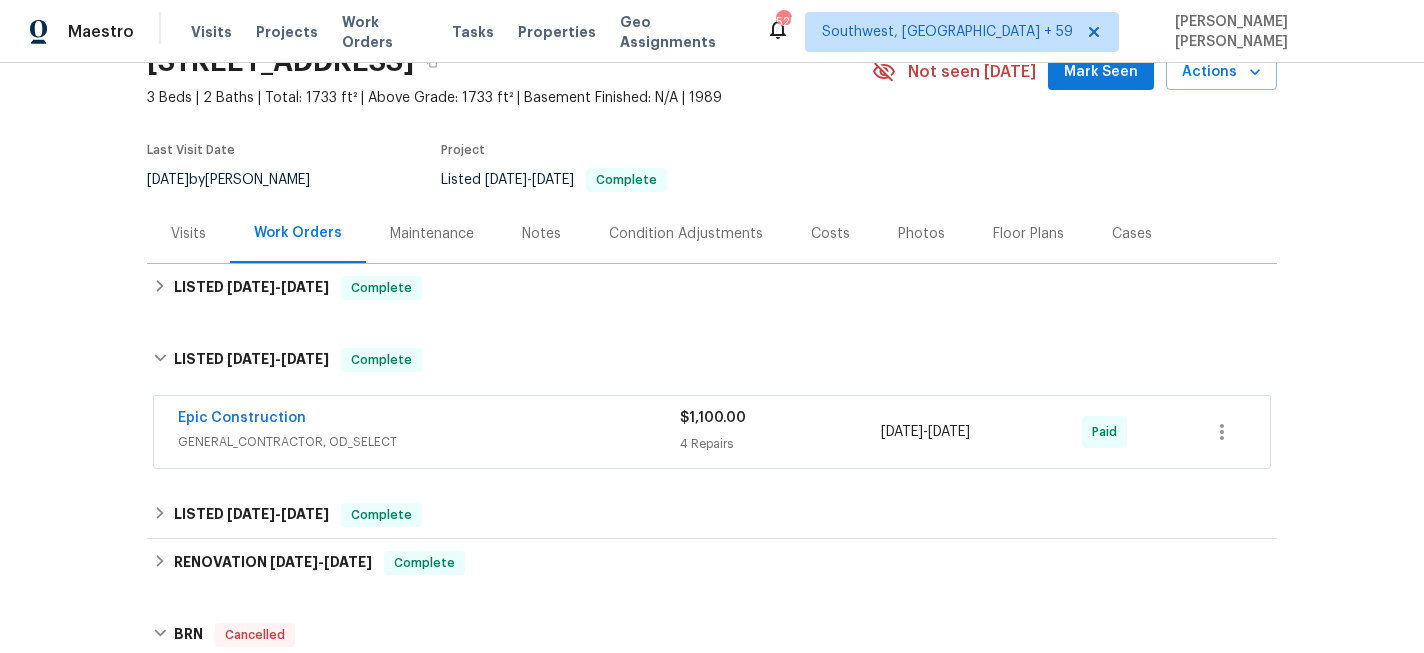 click on "Epic Construction" at bounding box center (429, 420) 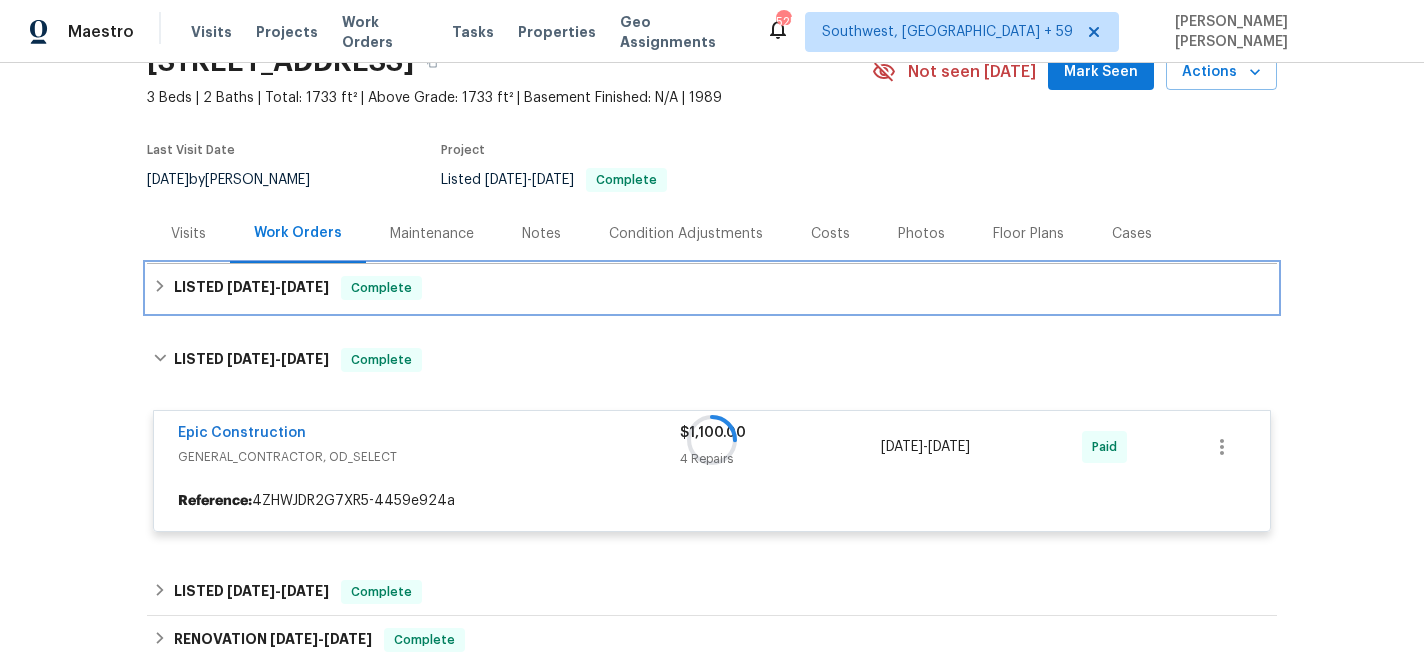 click on "LISTED   5/17/25  -  5/21/25 Complete" at bounding box center [712, 288] 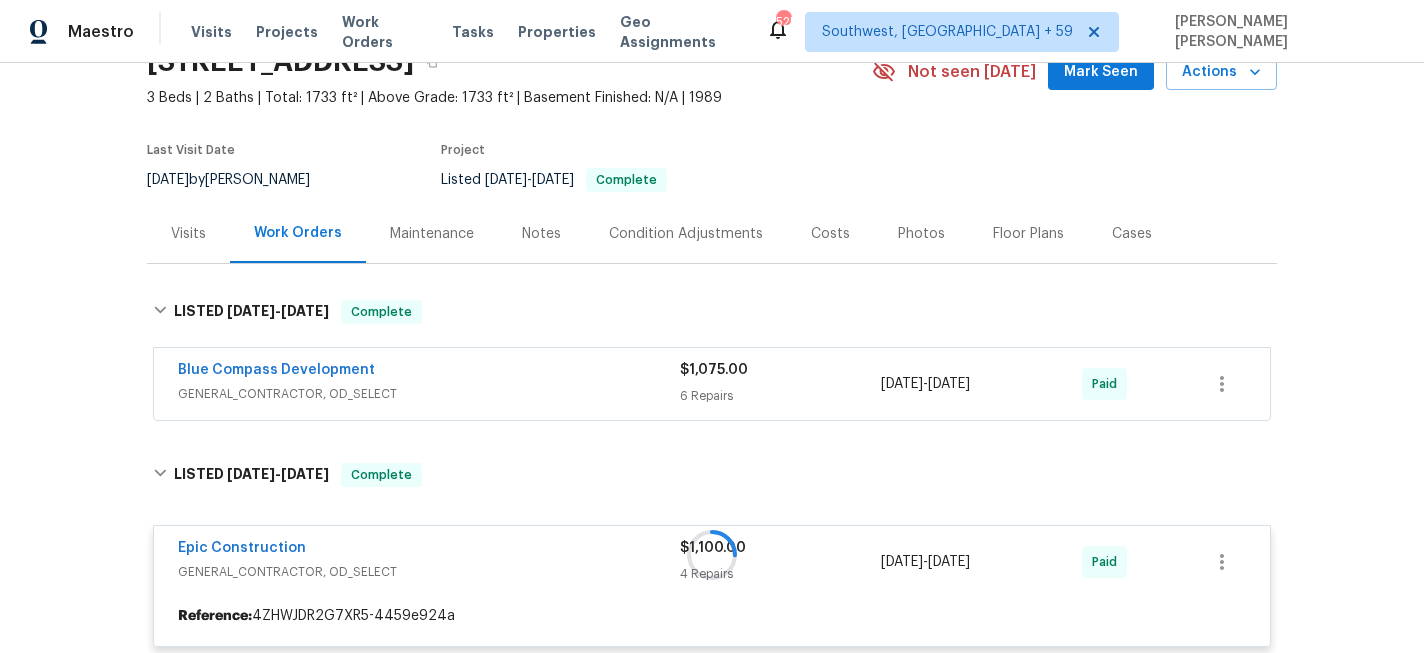 click on "Blue Compass Development" at bounding box center [429, 372] 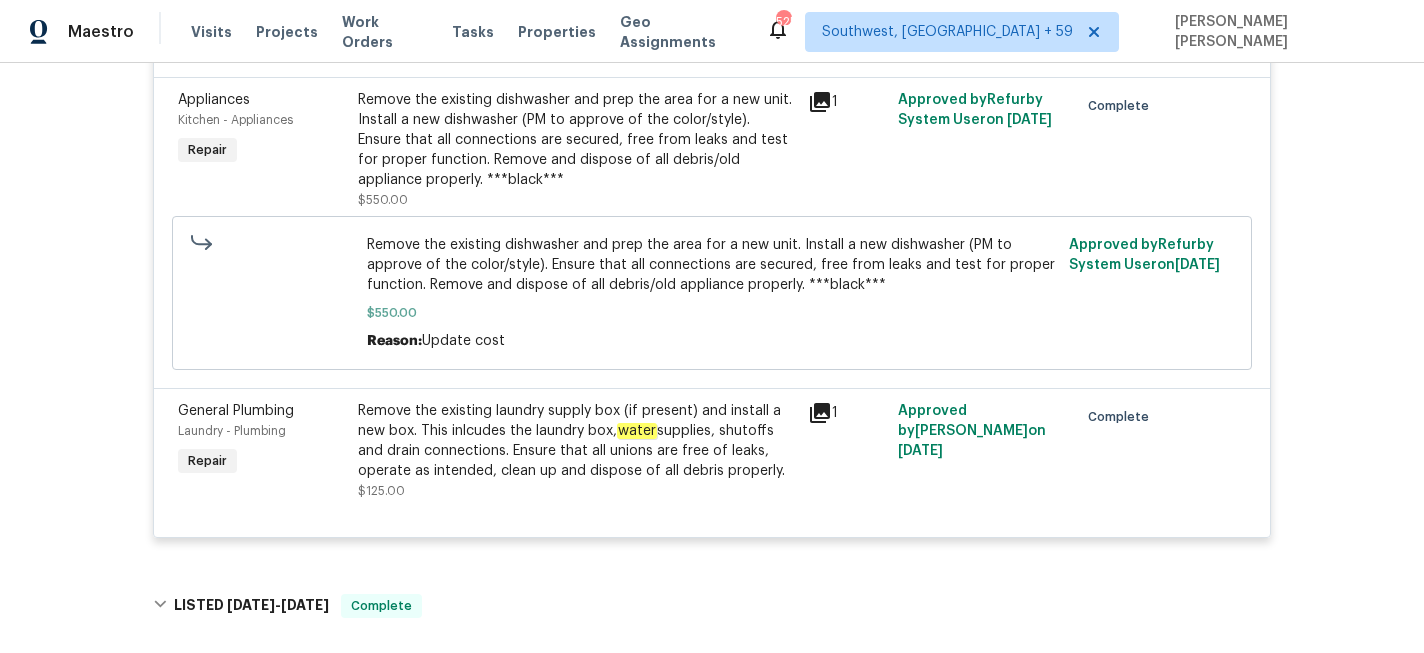 scroll, scrollTop: 1050, scrollLeft: 0, axis: vertical 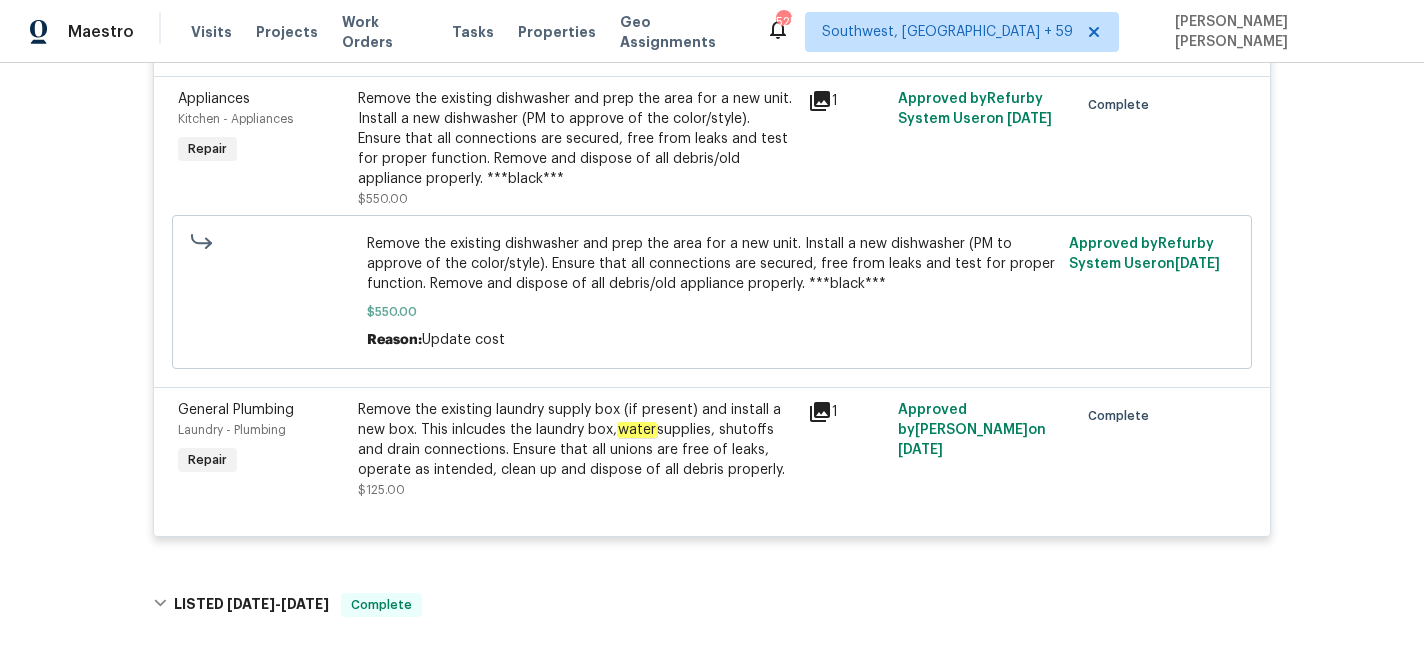 click on "Remove the existing laundry supply box (if present) and install a new box. This inlcudes the laundry box,  water  supplies, shutoffs and drain connections. Ensure that all unions are free of leaks, operate as intended, clean up and dispose of all debris properly." at bounding box center (577, 440) 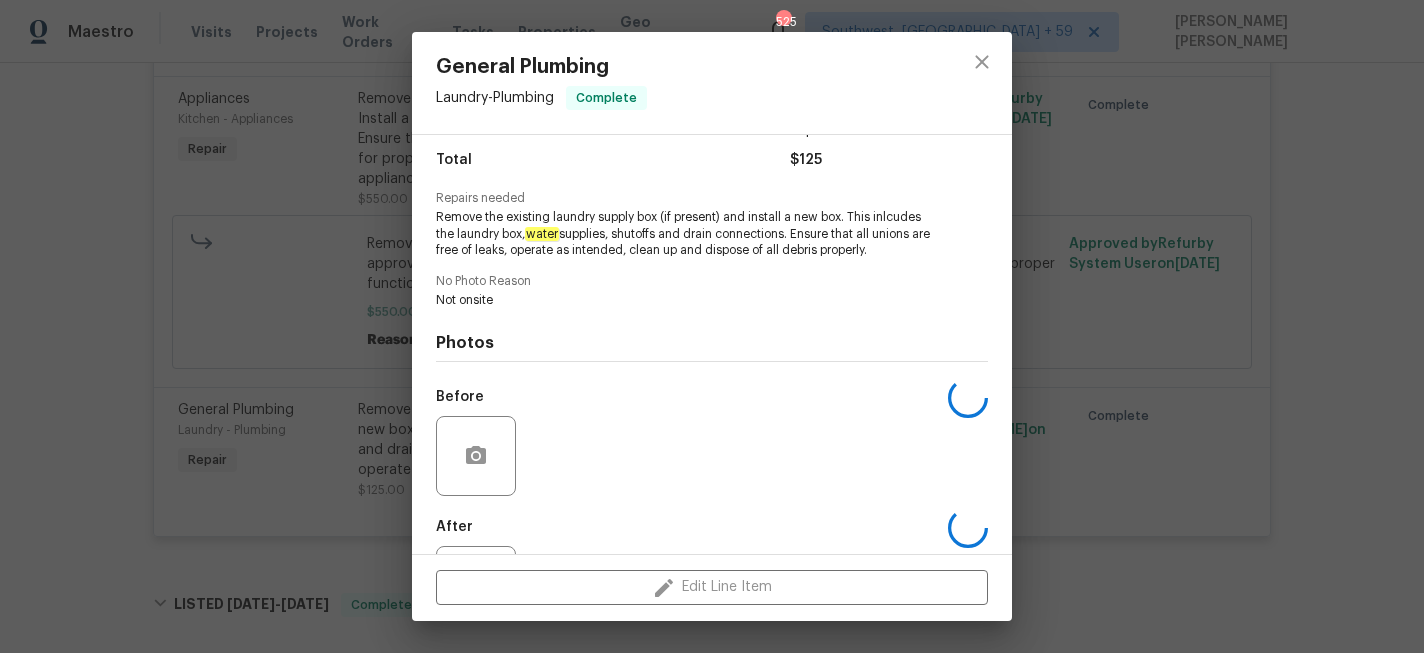 scroll, scrollTop: 251, scrollLeft: 0, axis: vertical 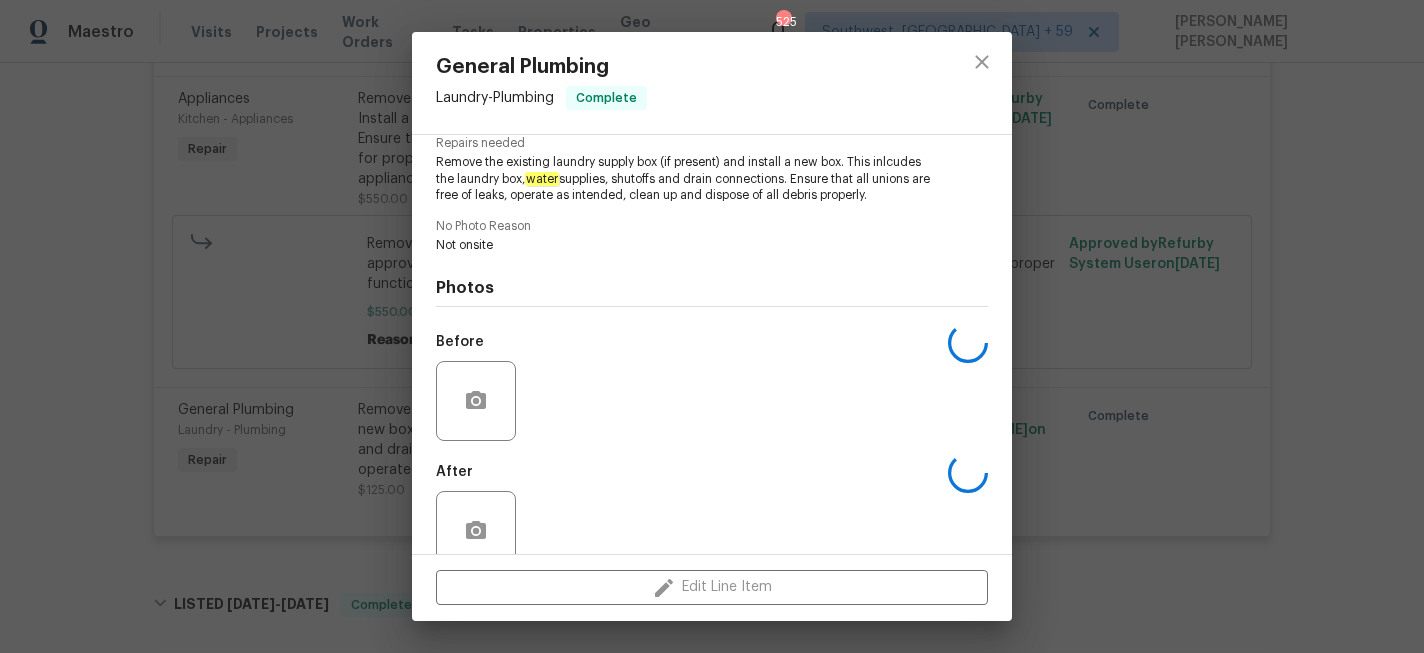 click on "General Plumbing Laundry  -  Plumbing Complete Vendor Blue Compass Development Account Category Repairs Cost $125 x 1 count $125 Labor $0 Total $125 Repairs needed Remove the existing laundry supply box (if present) and install a new box. This inlcudes the laundry box,  water  supplies, shutoffs and drain connections. Ensure that all unions are free of leaks, operate as intended, clean up and dispose of all debris properly. No Photo Reason Not onsite Photos Before After  Edit Line Item" at bounding box center [712, 326] 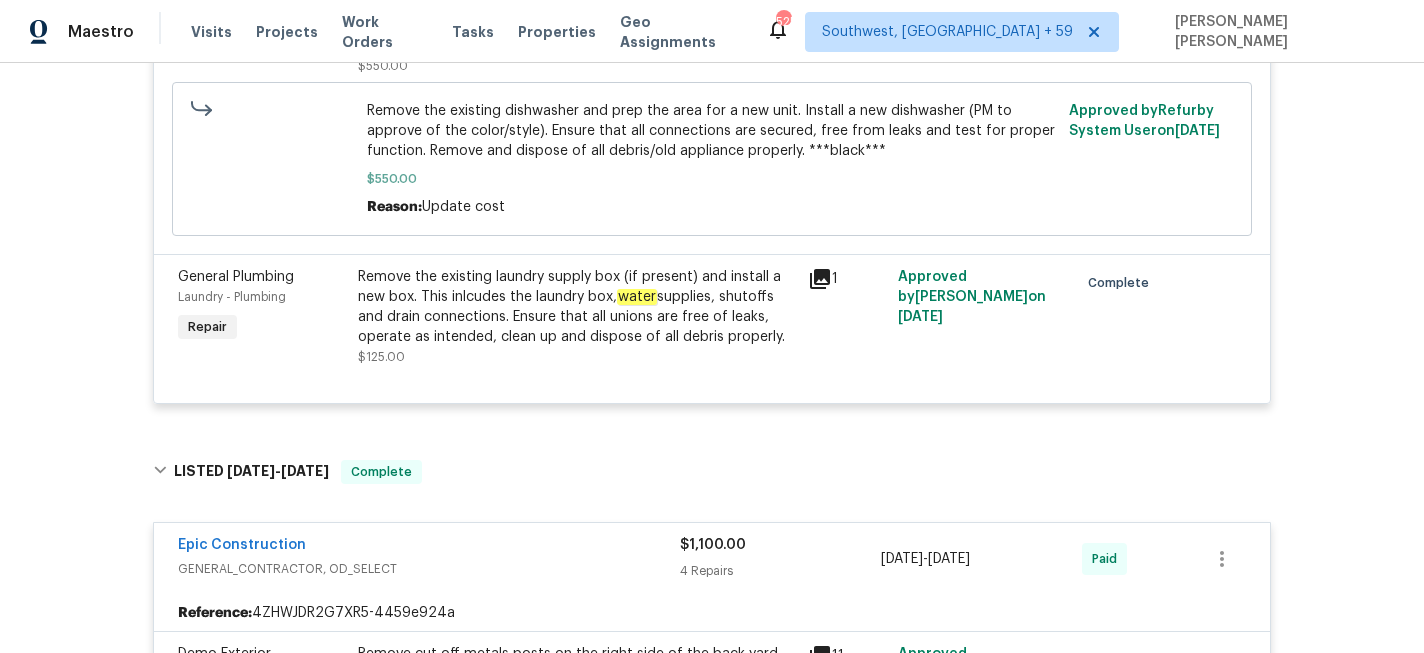 scroll, scrollTop: 1184, scrollLeft: 0, axis: vertical 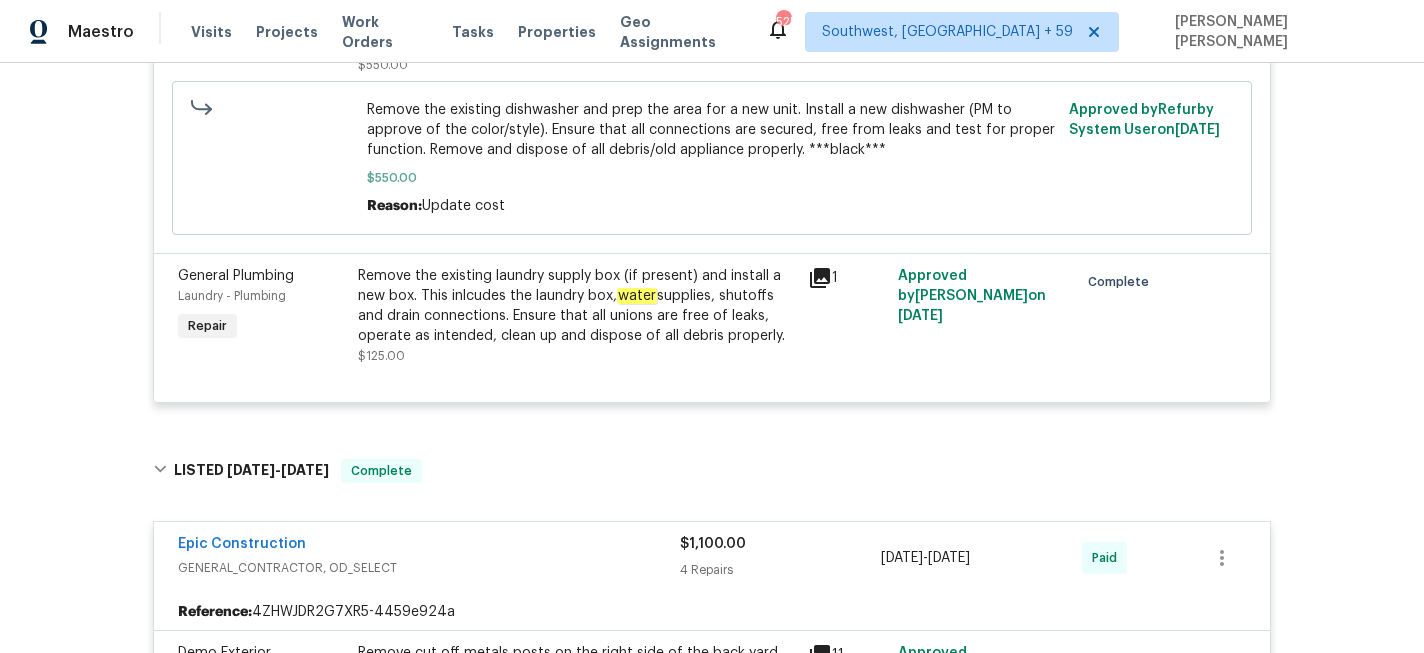 click on "Remove the existing laundry supply box (if present) and install a new box. This inlcudes the laundry box,  water  supplies, shutoffs and drain connections. Ensure that all unions are free of leaks, operate as intended, clean up and dispose of all debris properly." at bounding box center [577, 306] 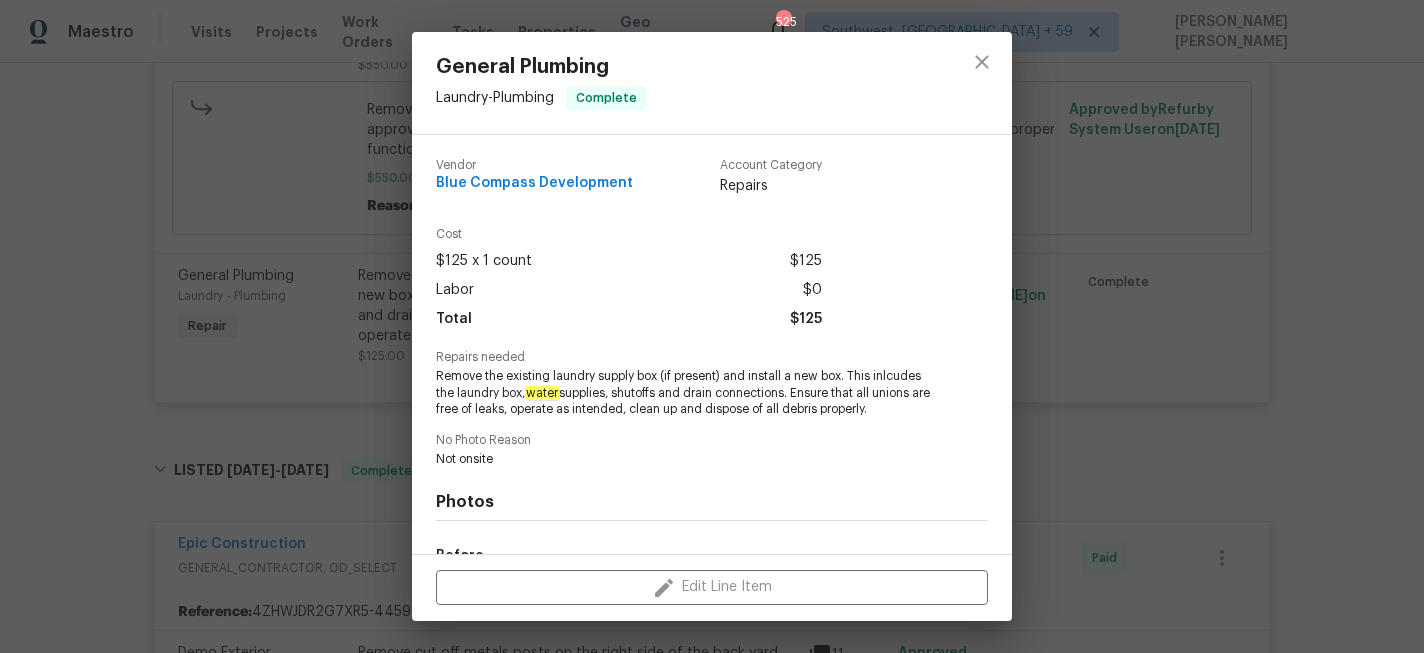 scroll, scrollTop: 251, scrollLeft: 0, axis: vertical 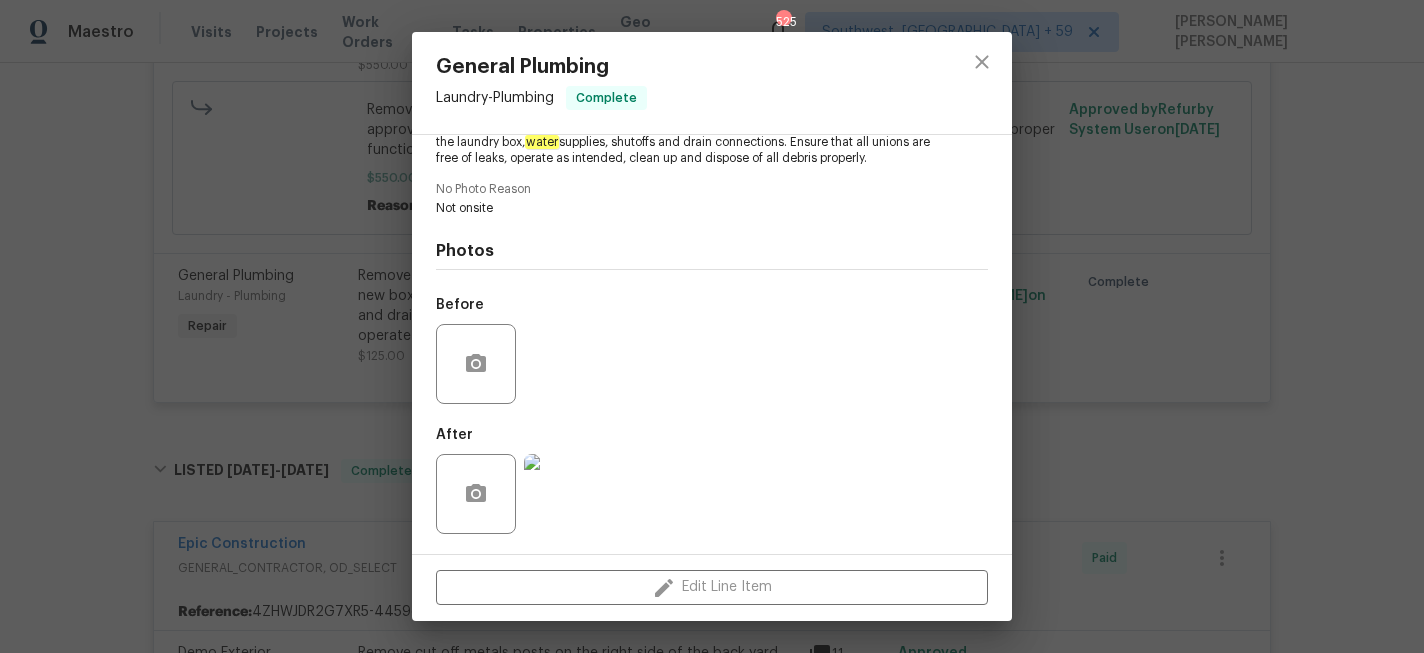 click on "General Plumbing Laundry  -  Plumbing Complete Vendor Blue Compass Development Account Category Repairs Cost $125 x 1 count $125 Labor $0 Total $125 Repairs needed Remove the existing laundry supply box (if present) and install a new box. This inlcudes the laundry box,  water  supplies, shutoffs and drain connections. Ensure that all unions are free of leaks, operate as intended, clean up and dispose of all debris properly. No Photo Reason Not onsite Photos Before After  Edit Line Item" at bounding box center (712, 326) 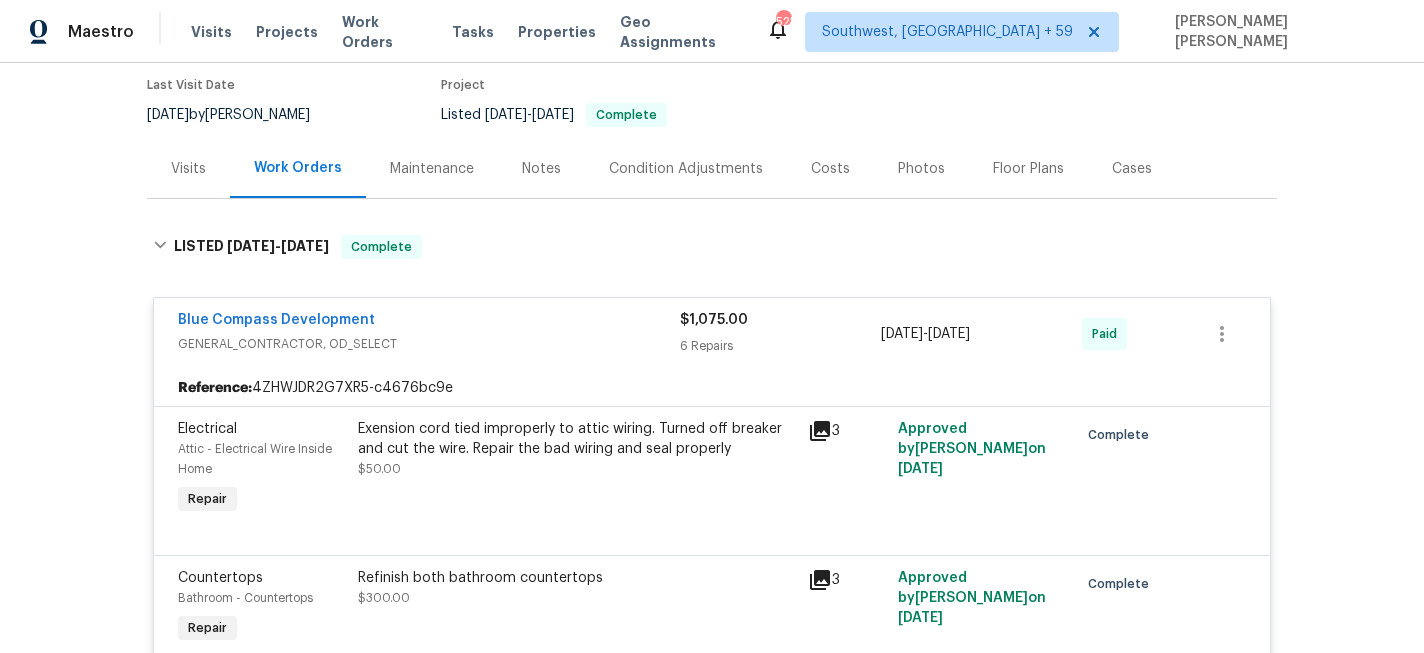 scroll, scrollTop: 0, scrollLeft: 0, axis: both 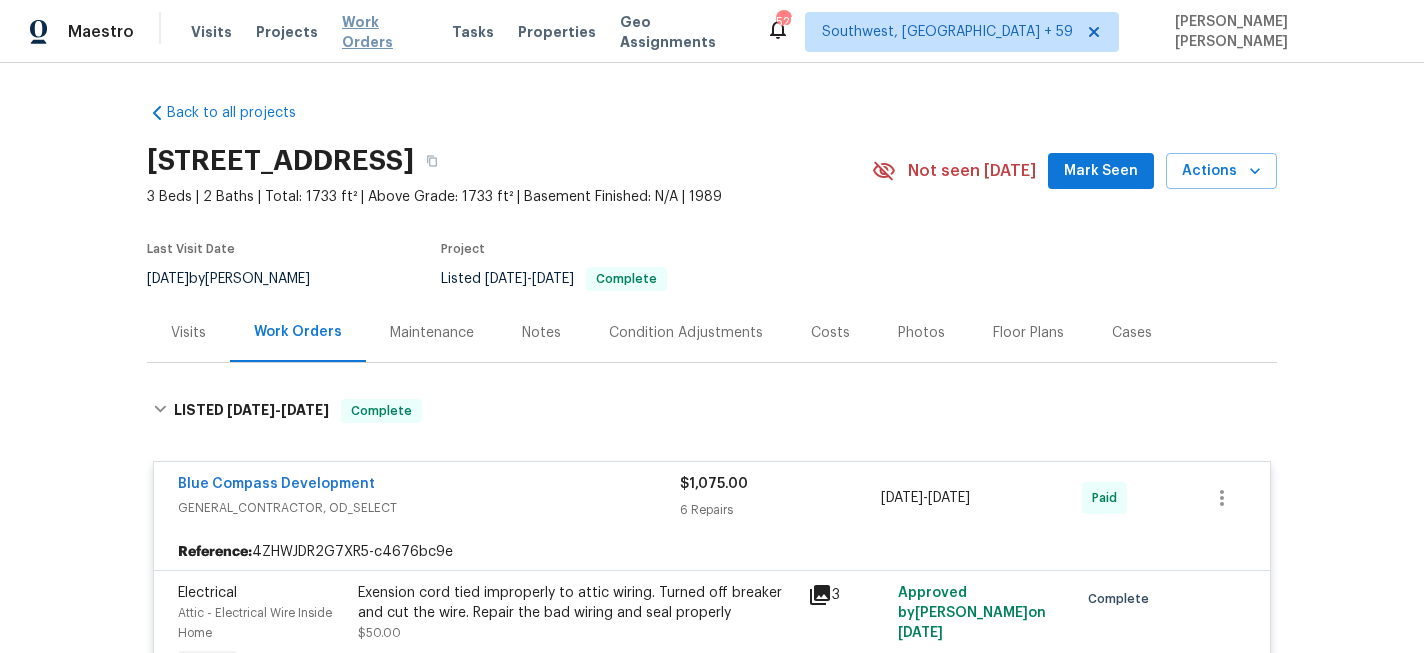 click on "Work Orders" at bounding box center (385, 32) 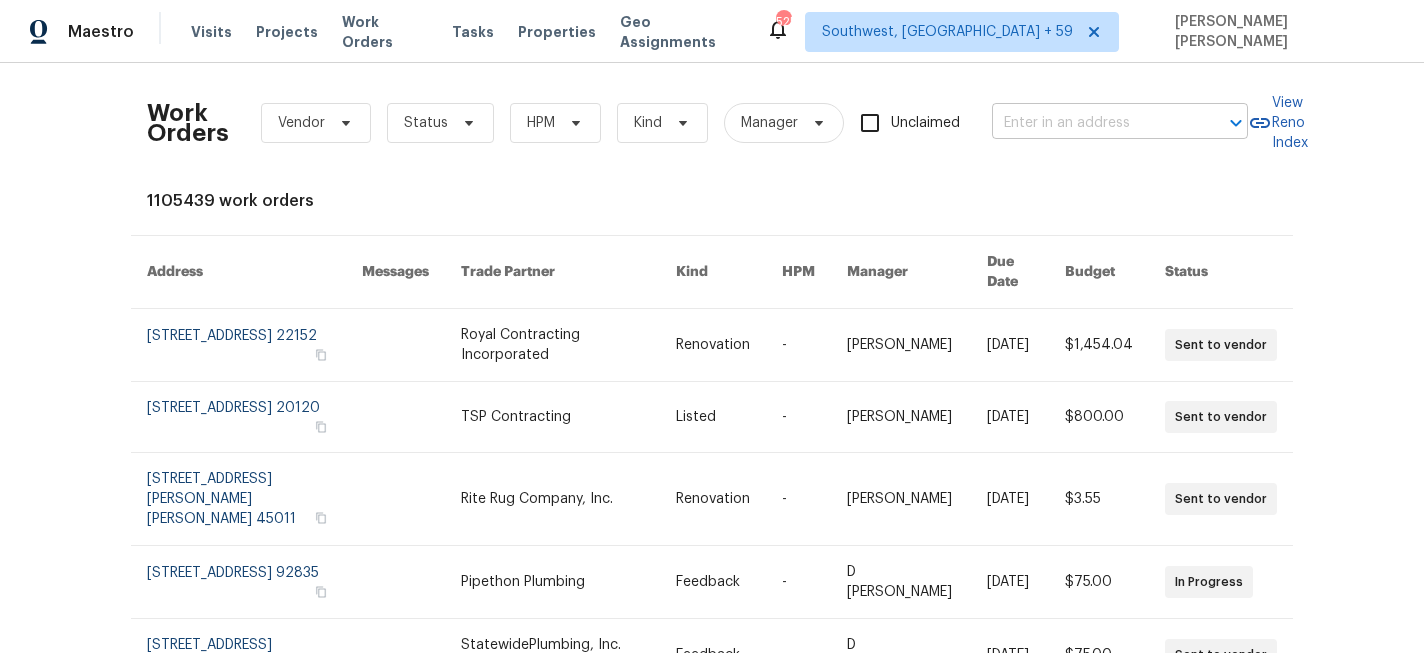 click at bounding box center (1092, 123) 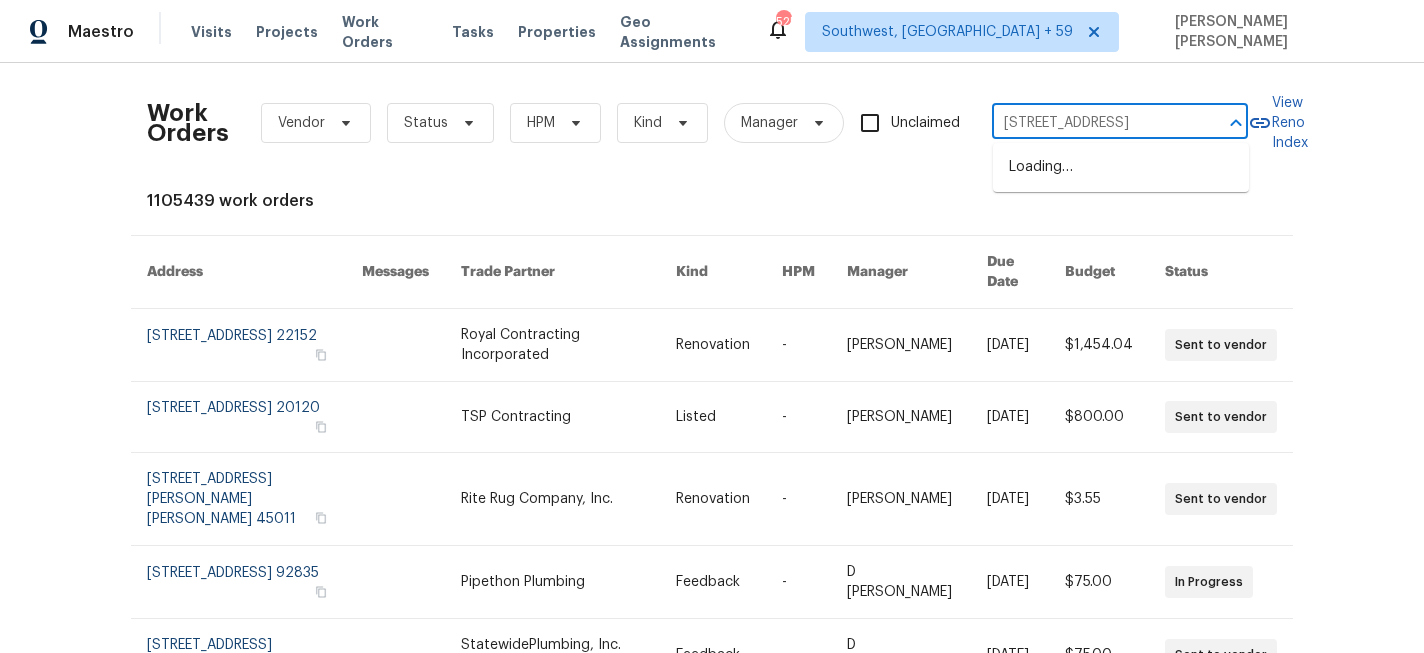 scroll, scrollTop: 0, scrollLeft: 38, axis: horizontal 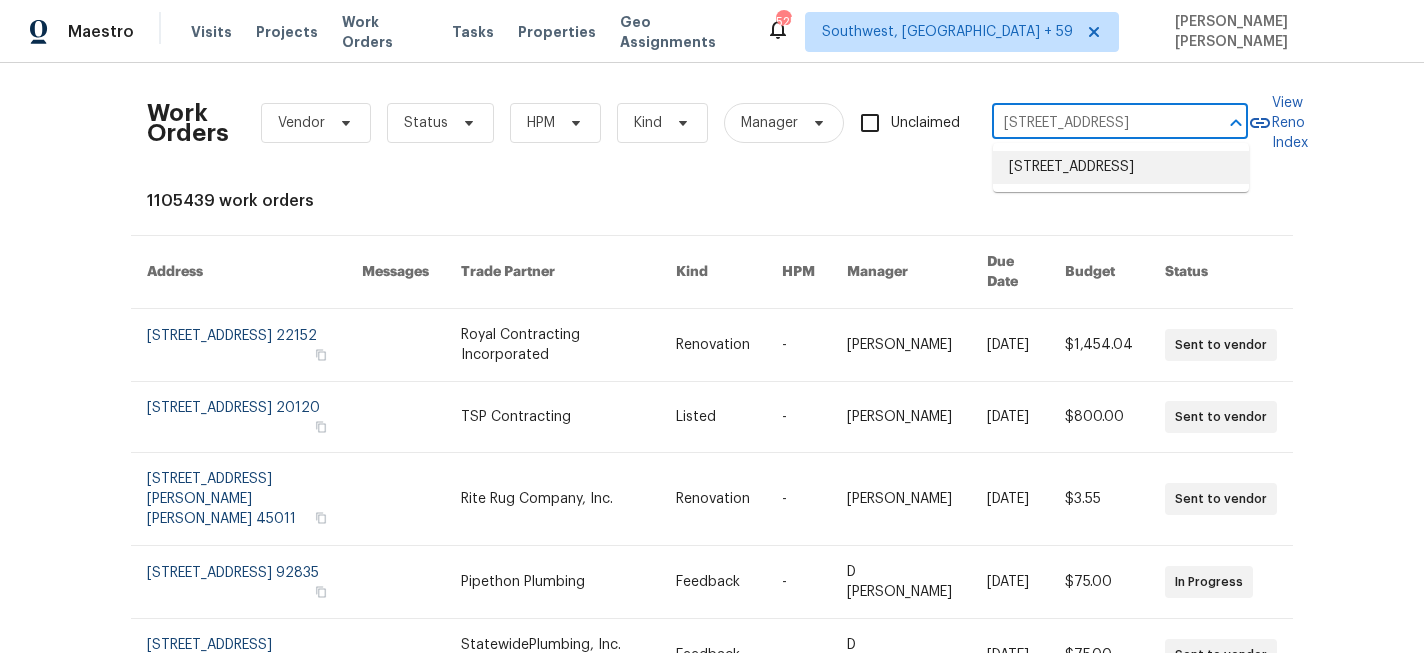 click on "457 Kingshead Ct, Irmo, SC 29063" at bounding box center [1121, 167] 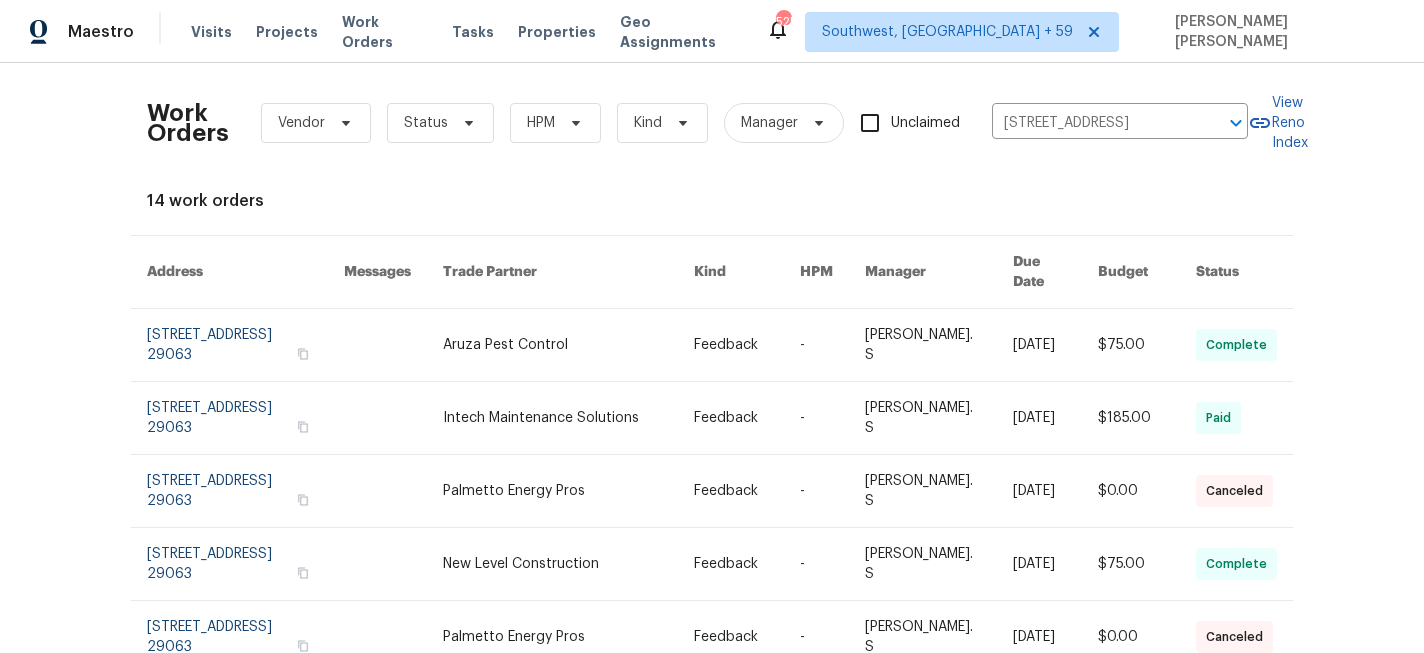 click at bounding box center (1055, 345) 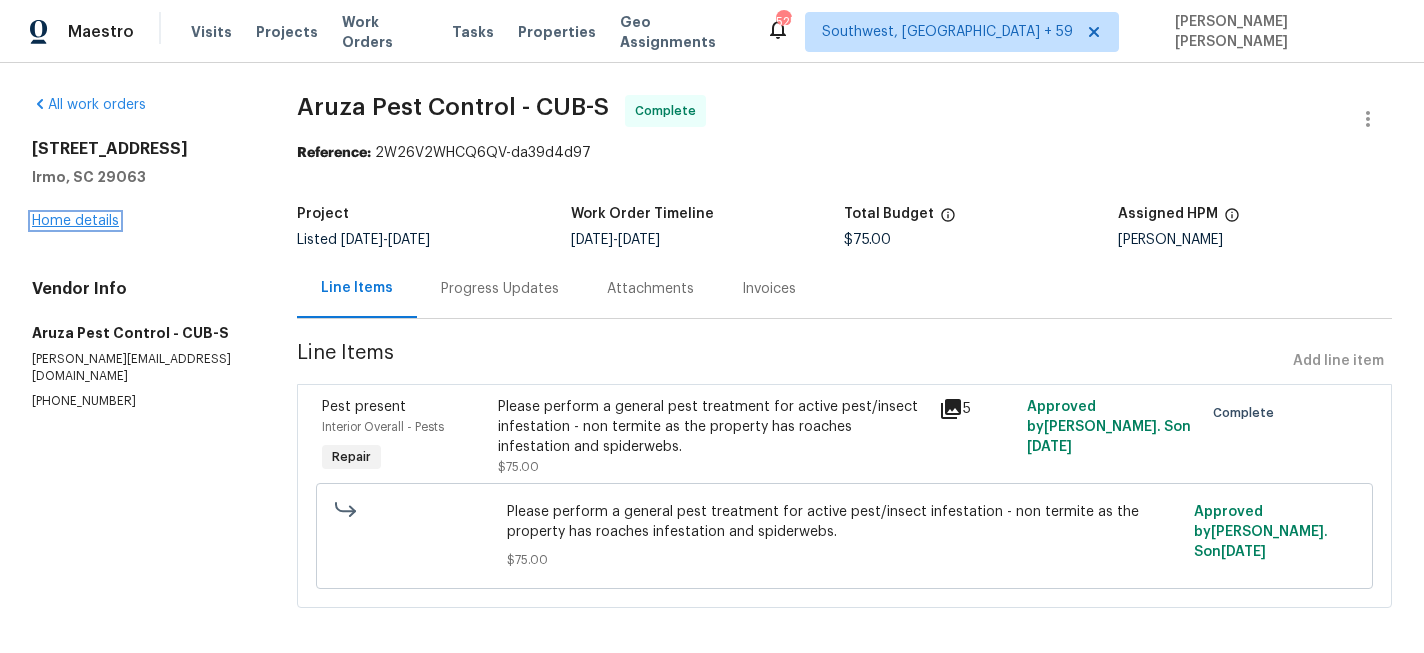 click on "Home details" at bounding box center (75, 221) 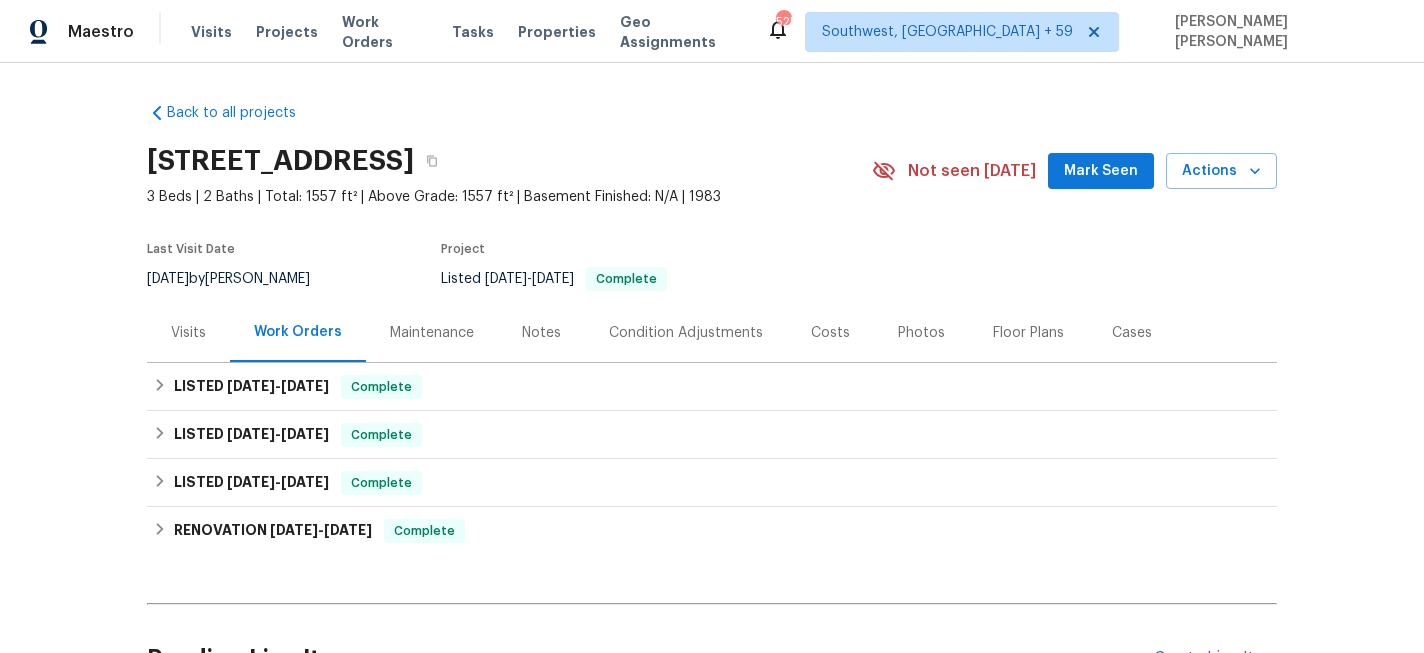 scroll, scrollTop: 17, scrollLeft: 0, axis: vertical 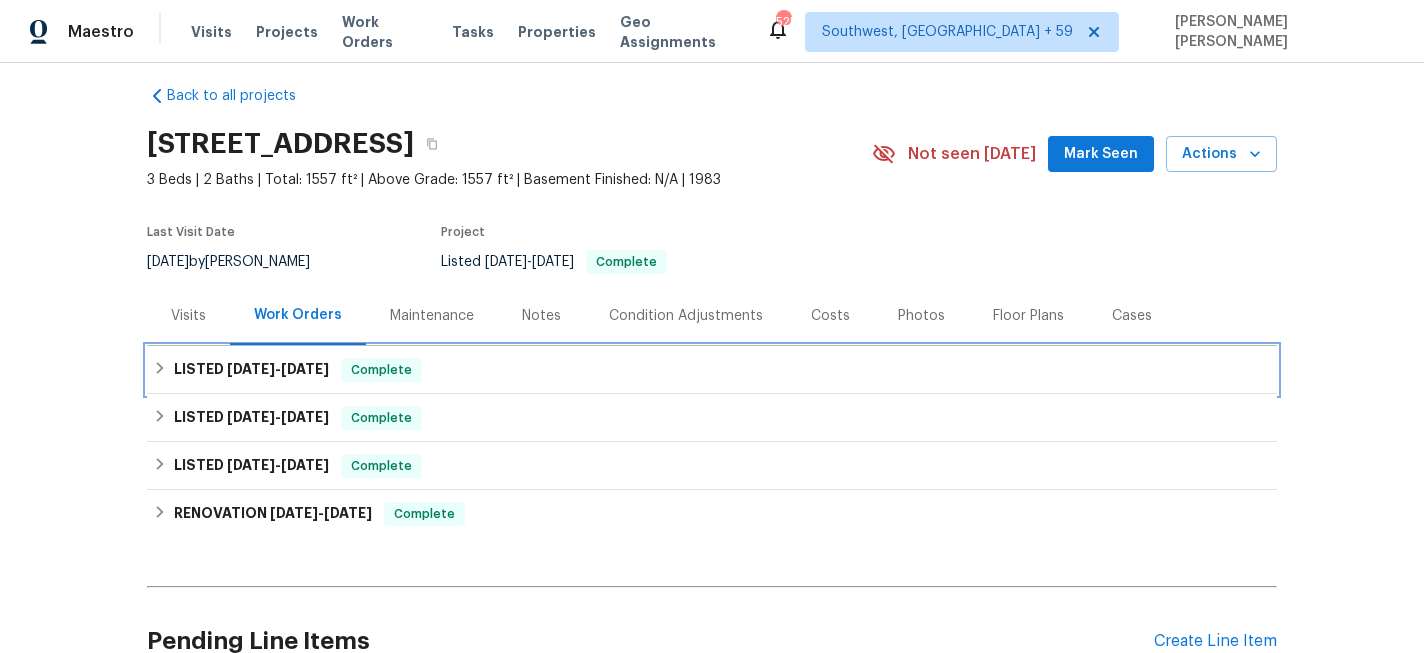click on "LISTED   7/9/25  -  7/15/25 Complete" at bounding box center [712, 370] 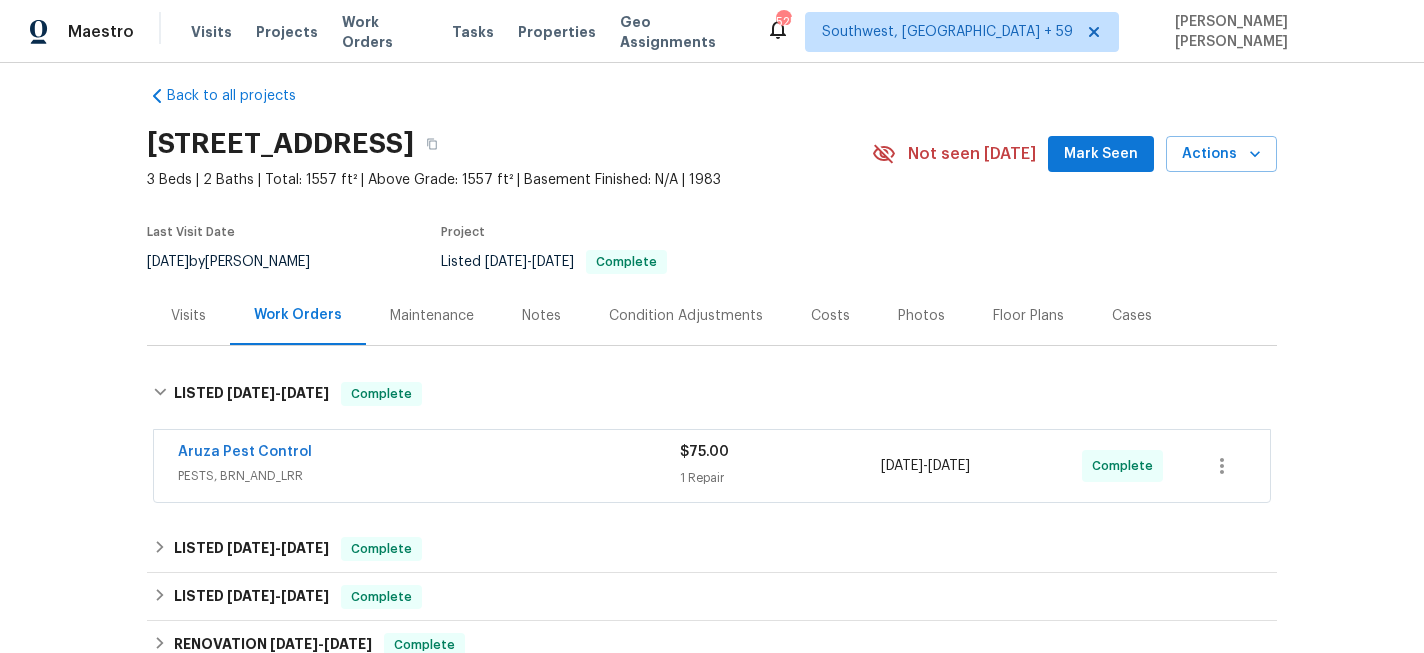 click on "Aruza Pest Control" at bounding box center [429, 454] 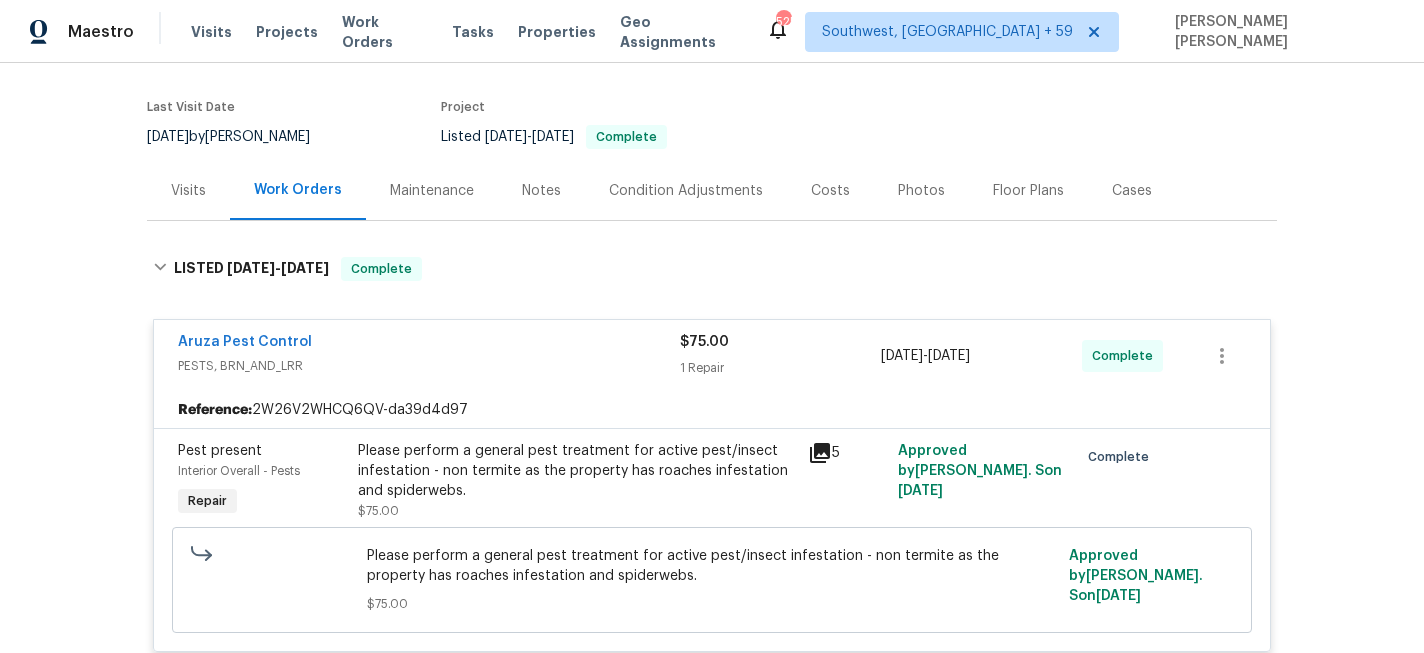 scroll, scrollTop: 147, scrollLeft: 0, axis: vertical 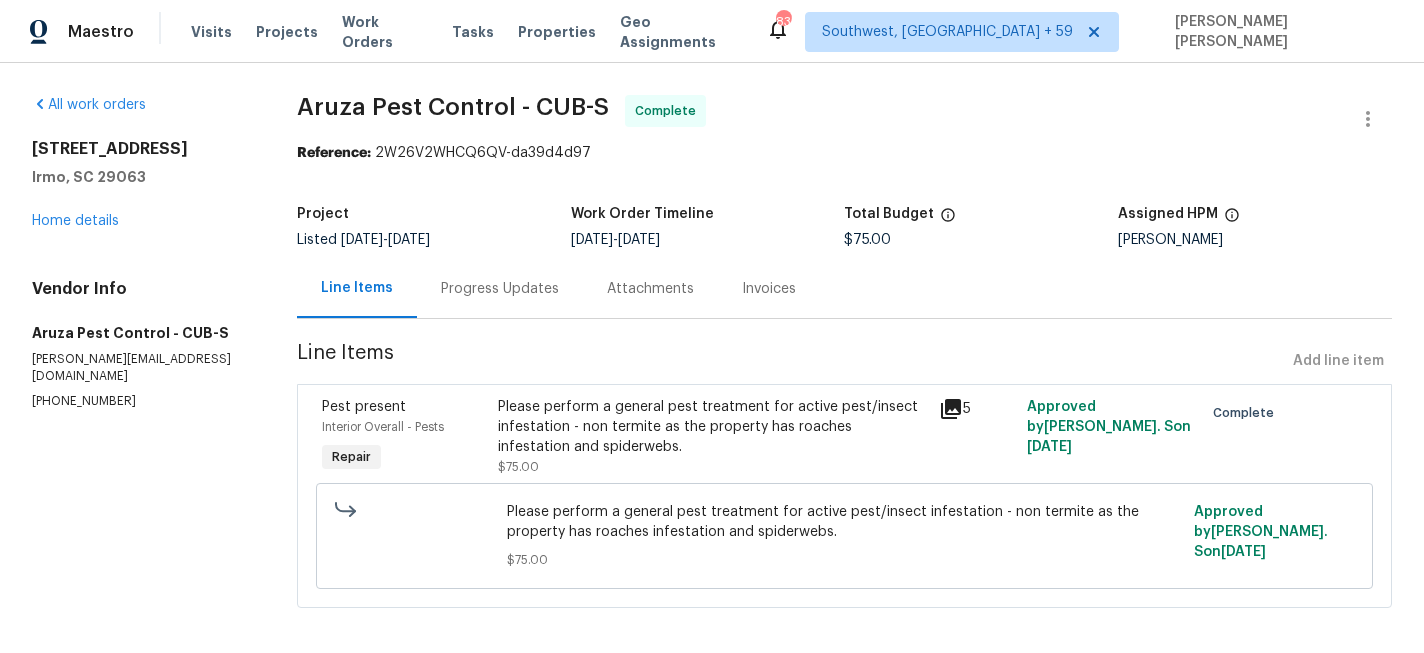 click on "Progress Updates" at bounding box center (500, 288) 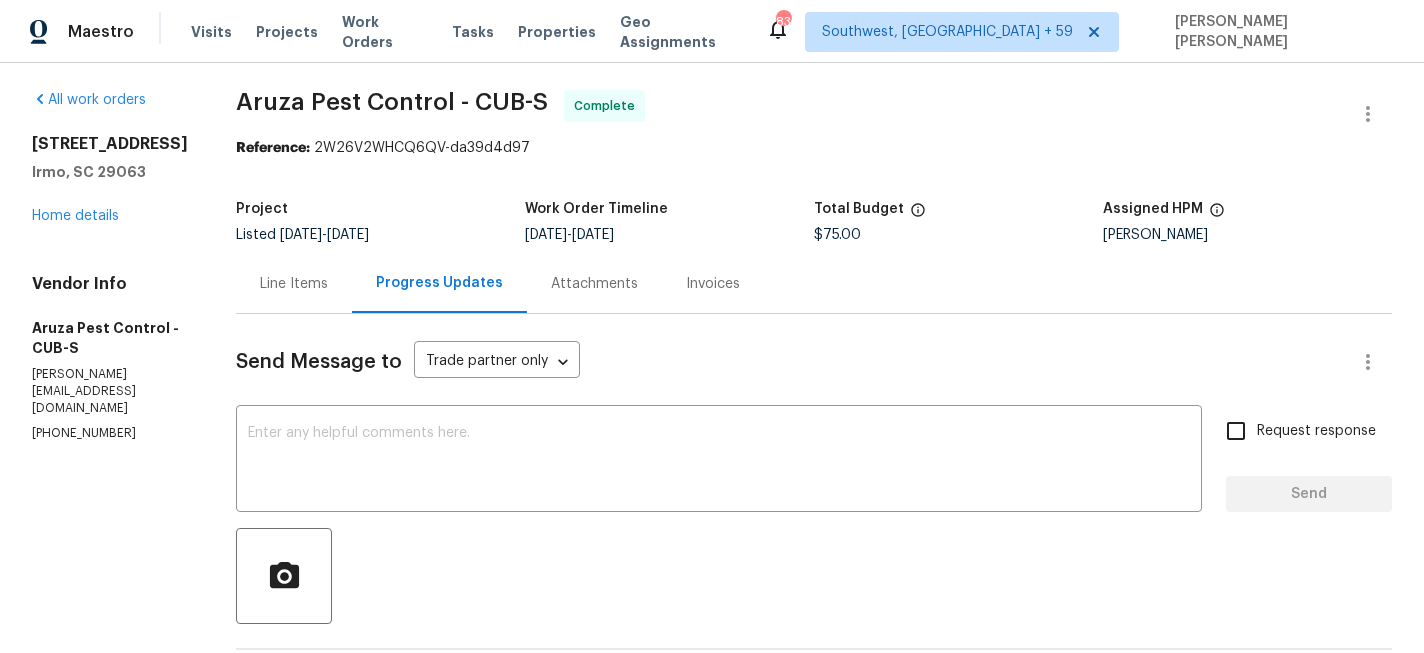 scroll, scrollTop: 0, scrollLeft: 0, axis: both 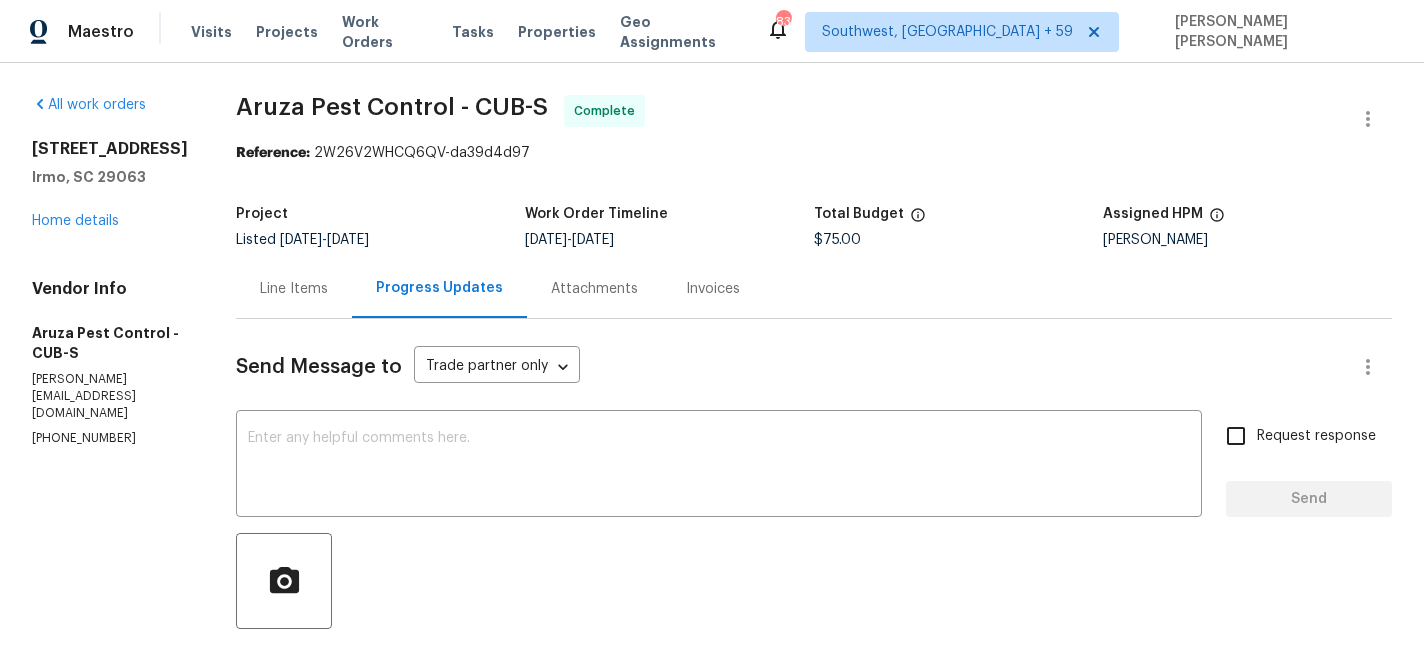 click on "Line Items" at bounding box center (294, 289) 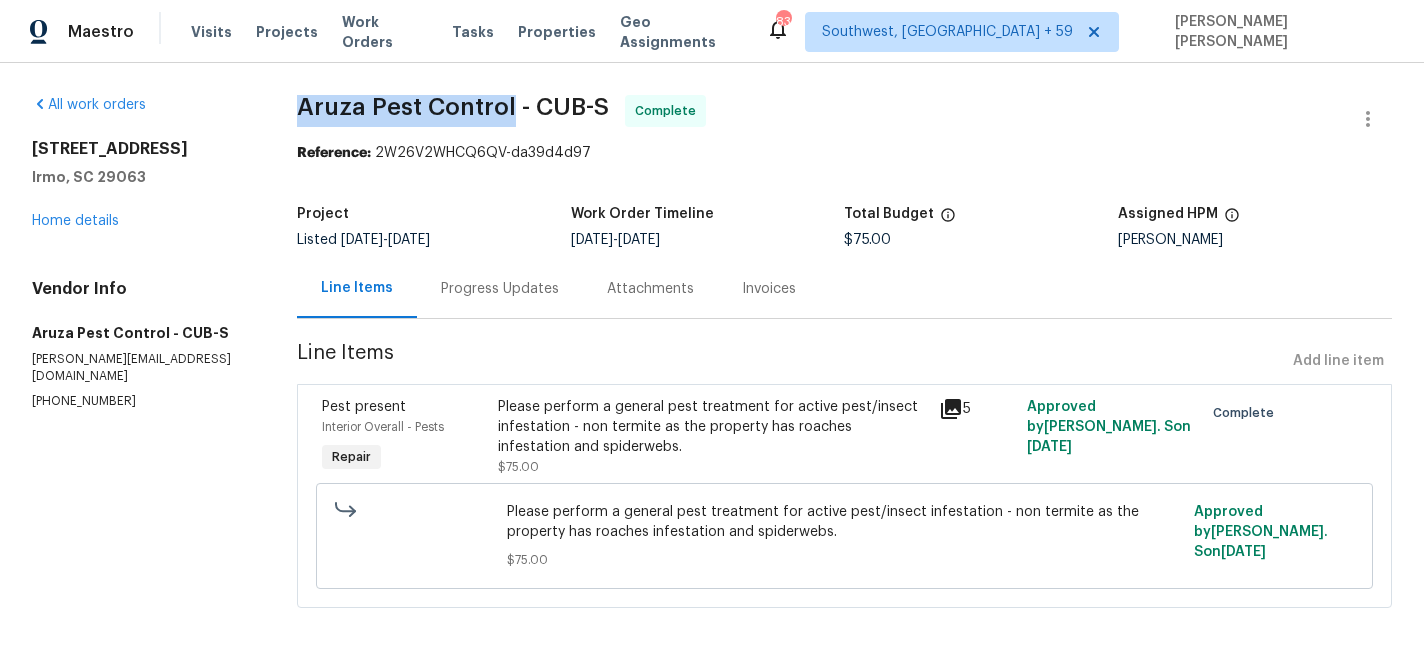 drag, startPoint x: 307, startPoint y: 107, endPoint x: 517, endPoint y: 109, distance: 210.00952 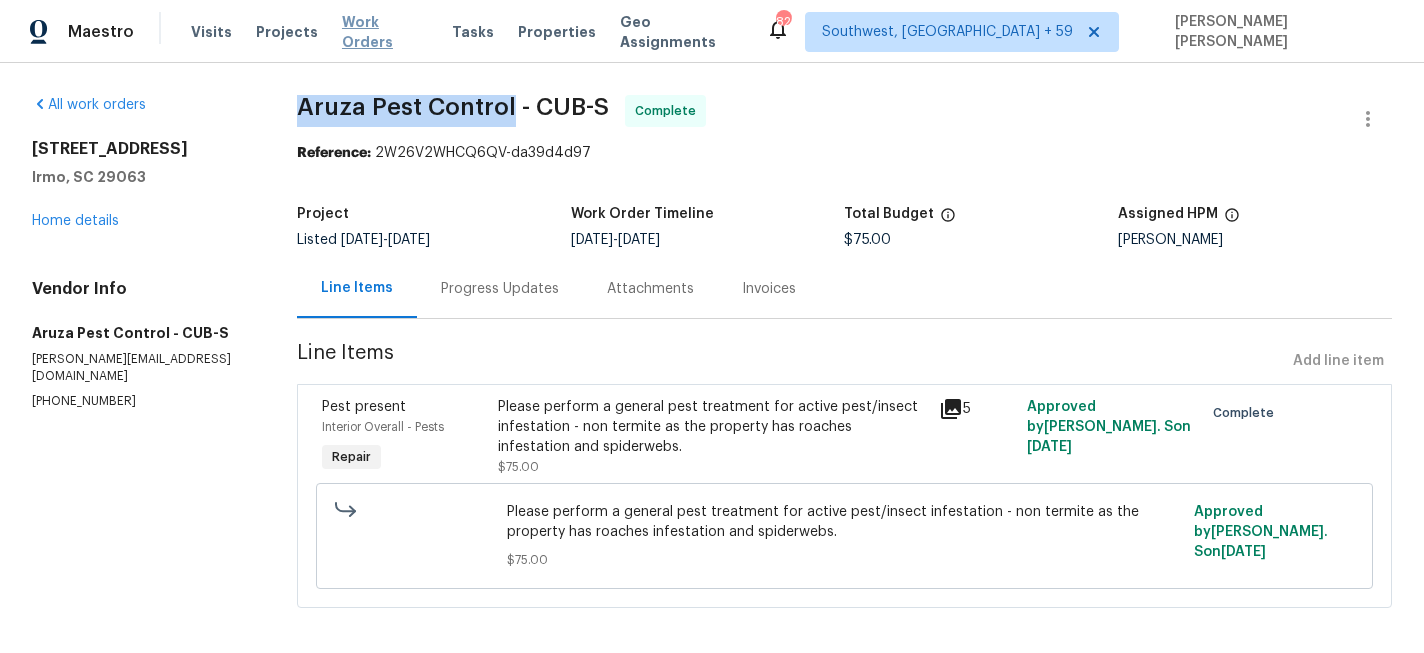 click on "Work Orders" at bounding box center [385, 32] 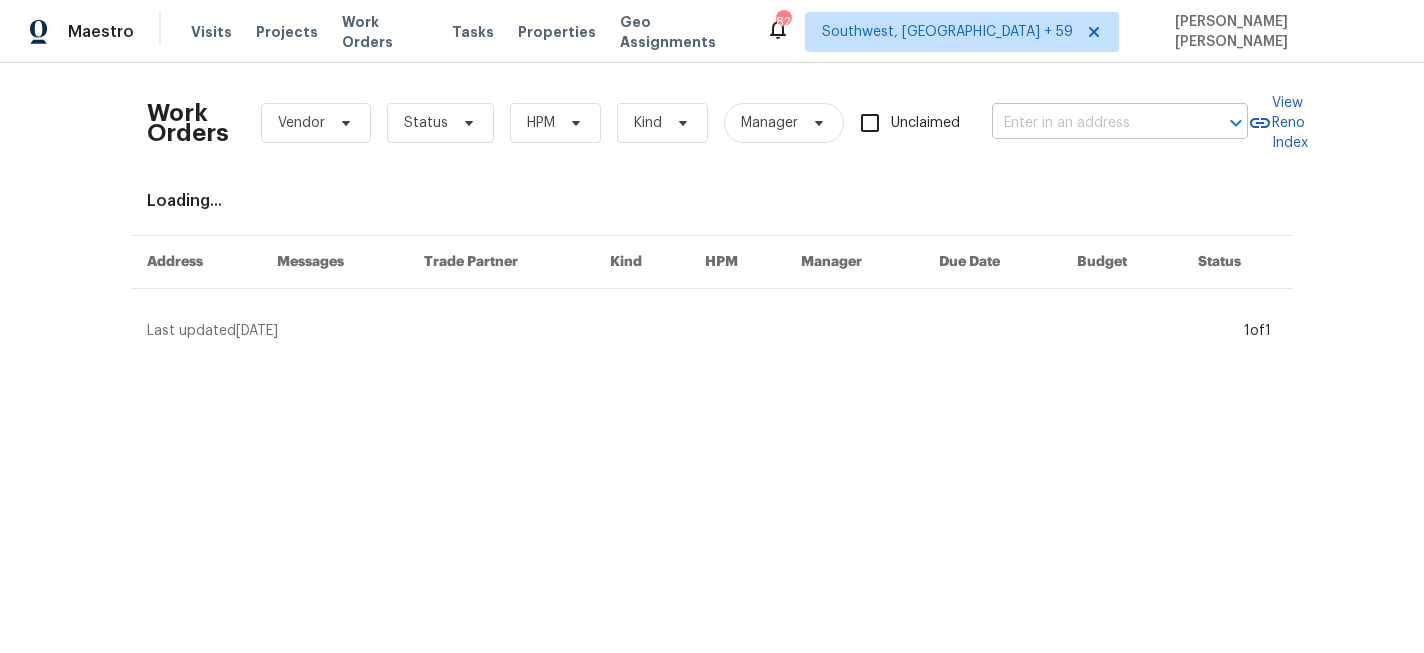 click at bounding box center (1092, 123) 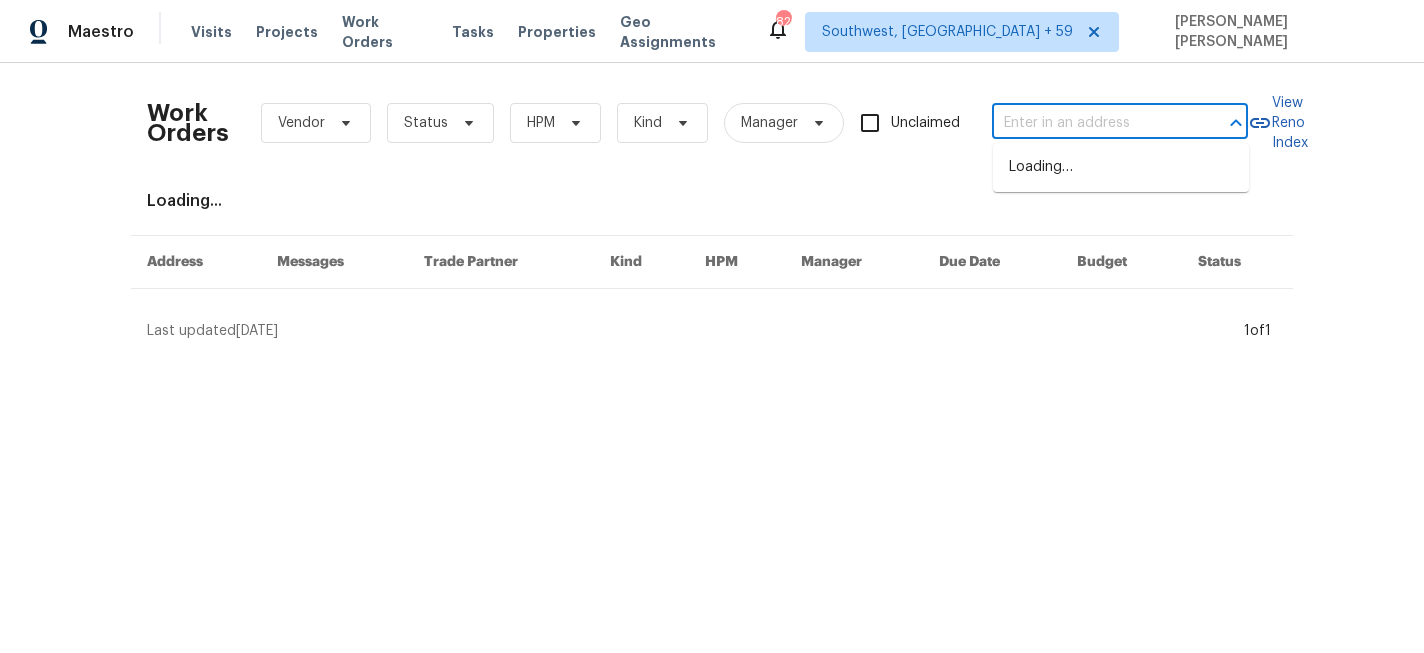 paste on "[STREET_ADDRESS]" 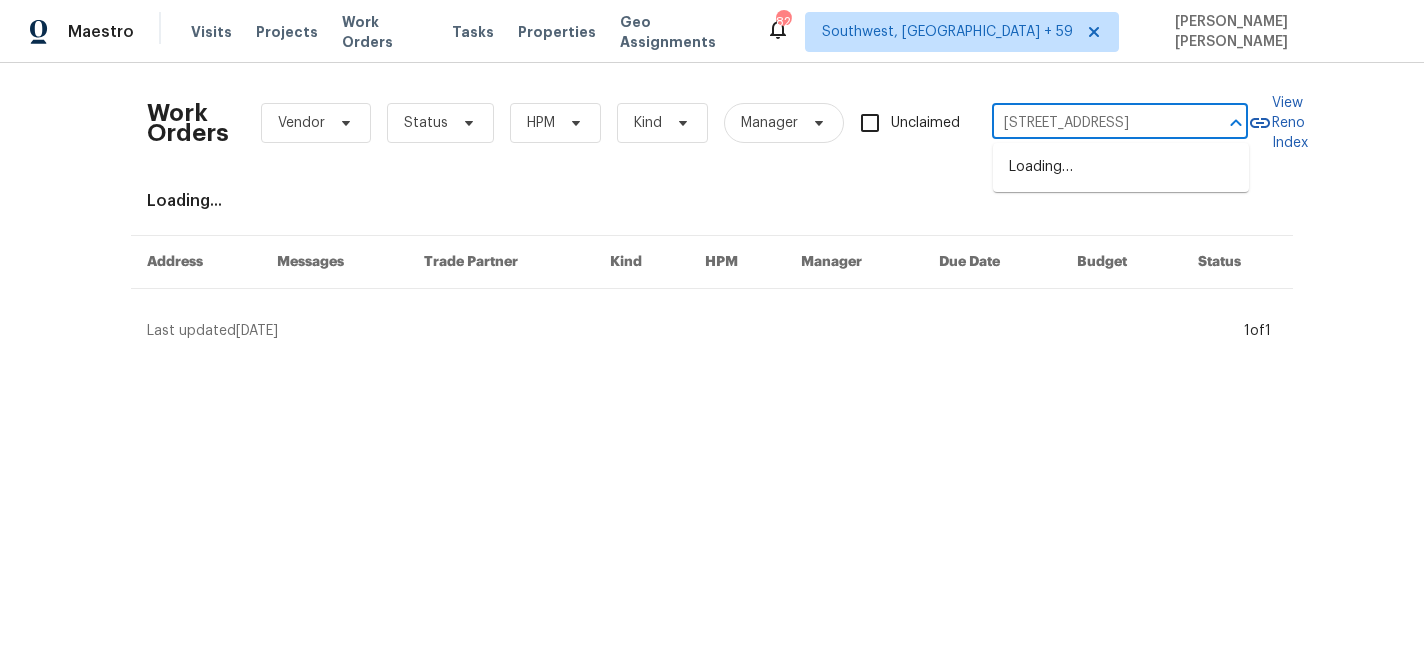 scroll, scrollTop: 0, scrollLeft: 98, axis: horizontal 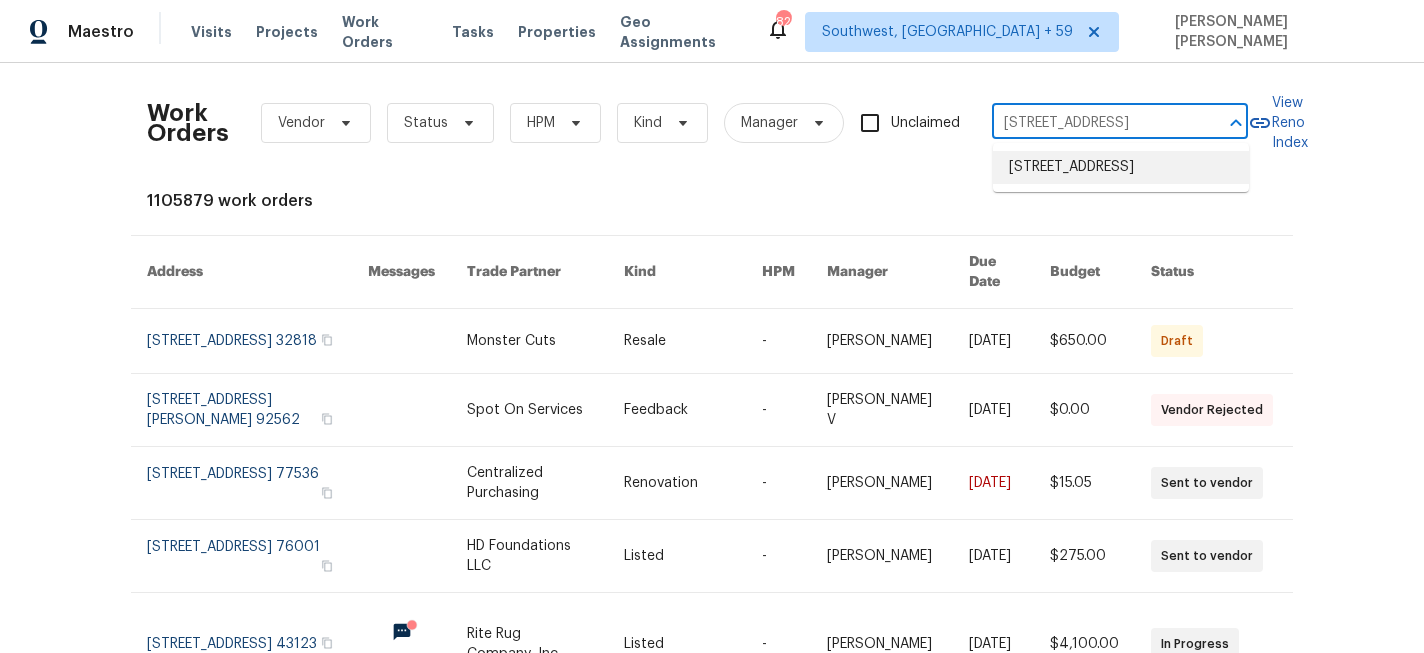 click on "[STREET_ADDRESS]" at bounding box center [1121, 167] 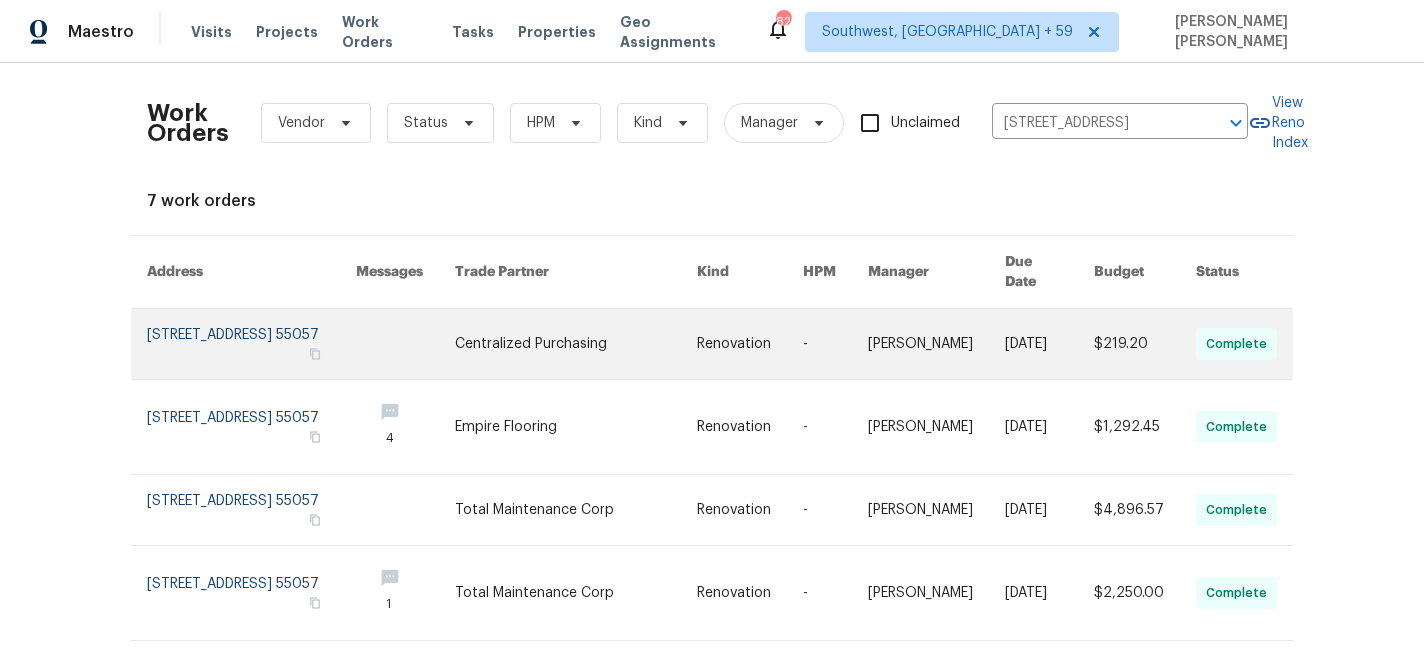 click at bounding box center (1049, 344) 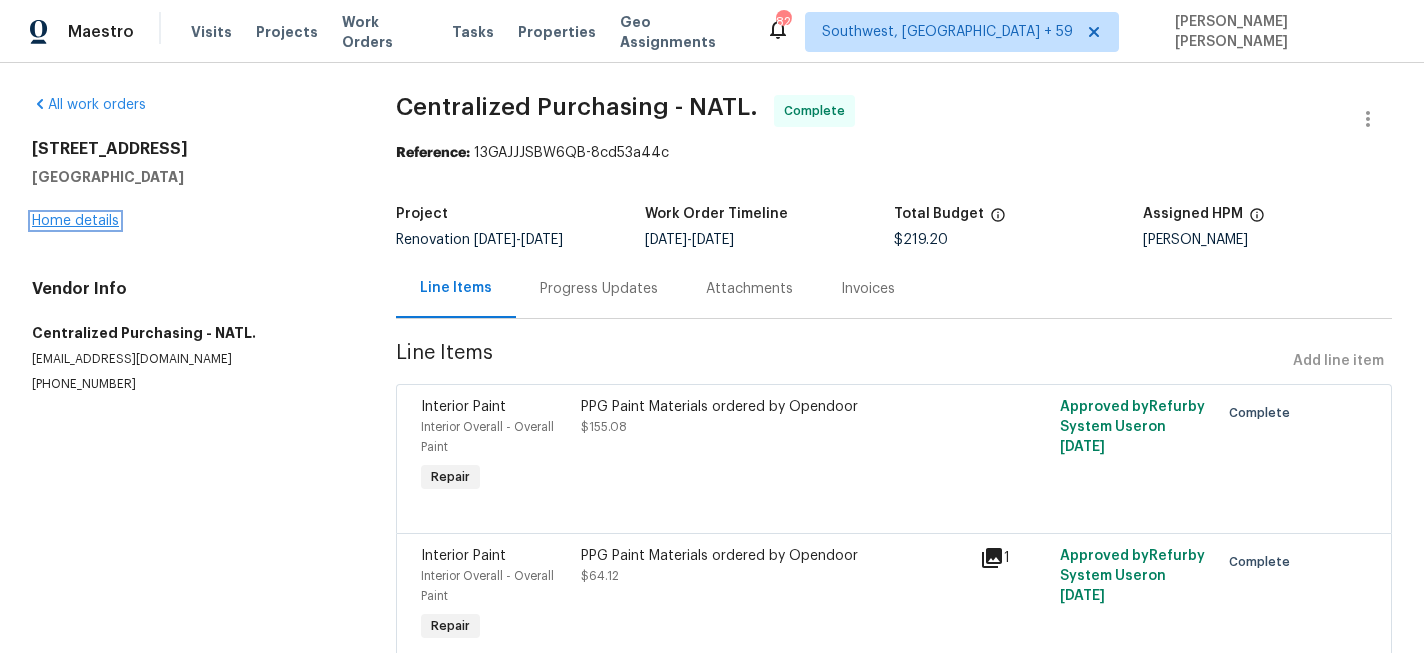 click on "Home details" at bounding box center [75, 221] 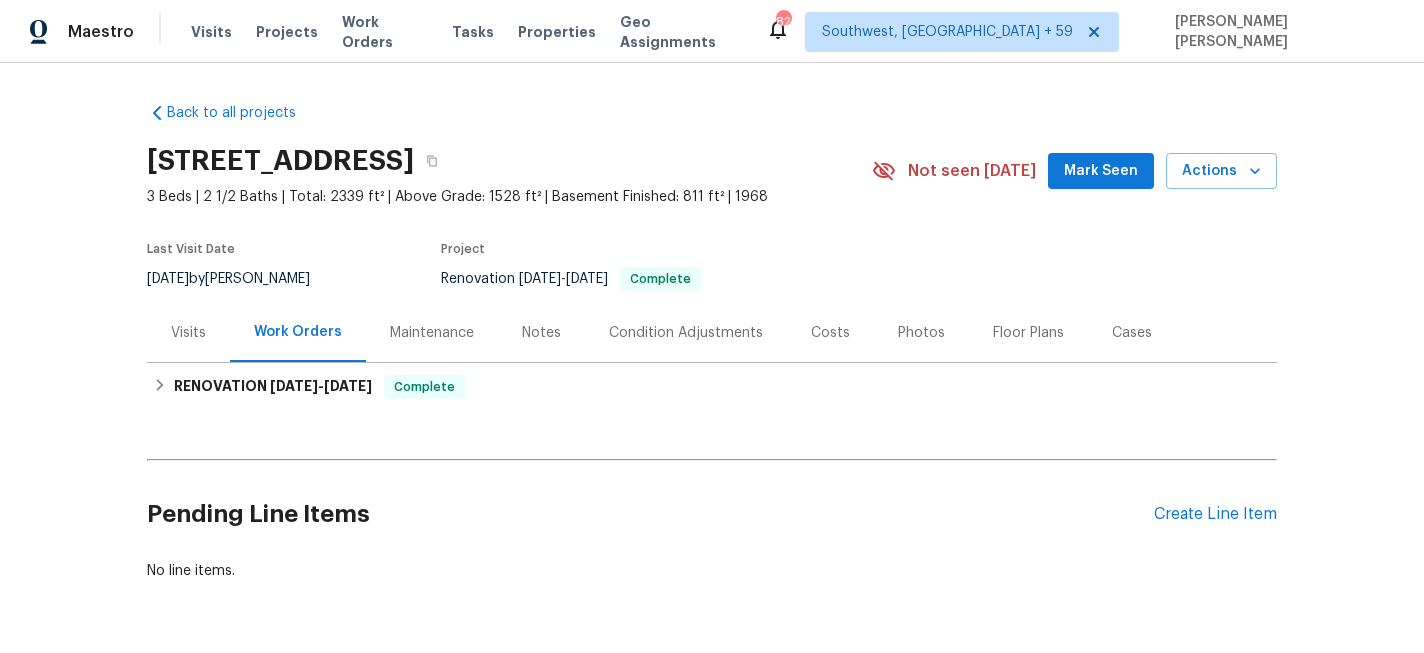 click on "Visits" at bounding box center [188, 332] 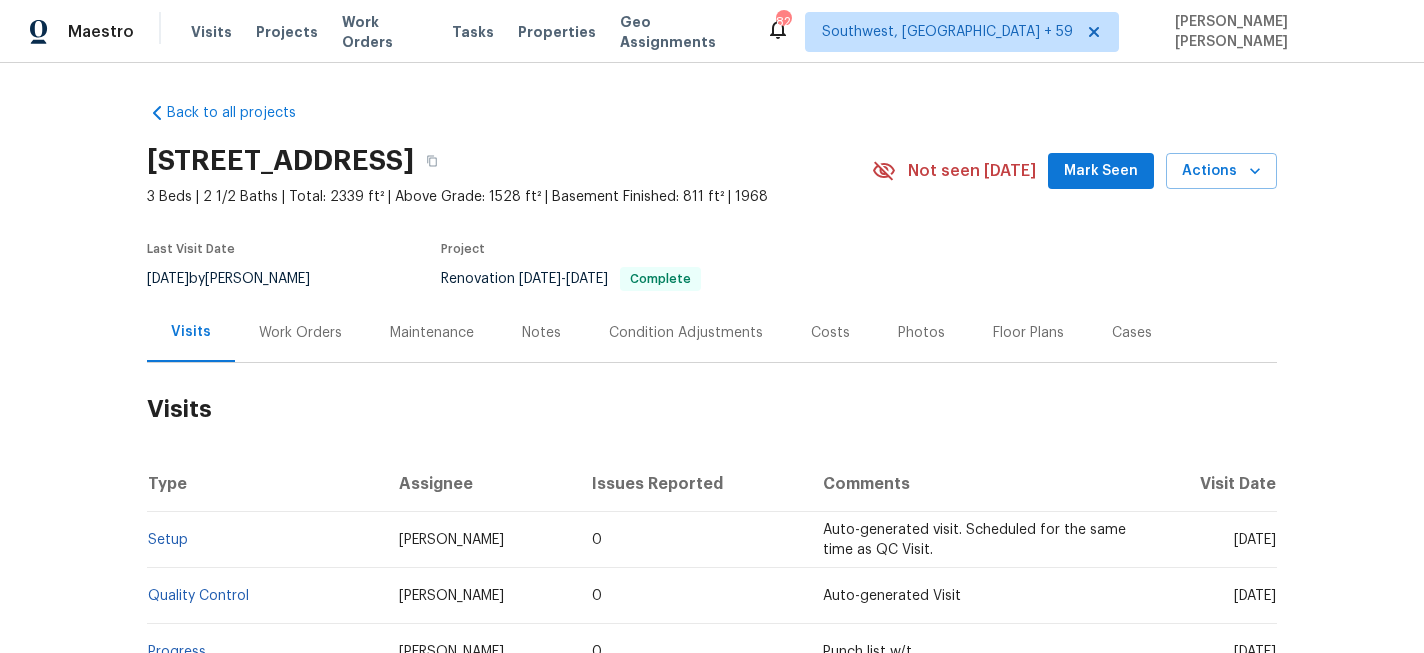 scroll, scrollTop: 191, scrollLeft: 0, axis: vertical 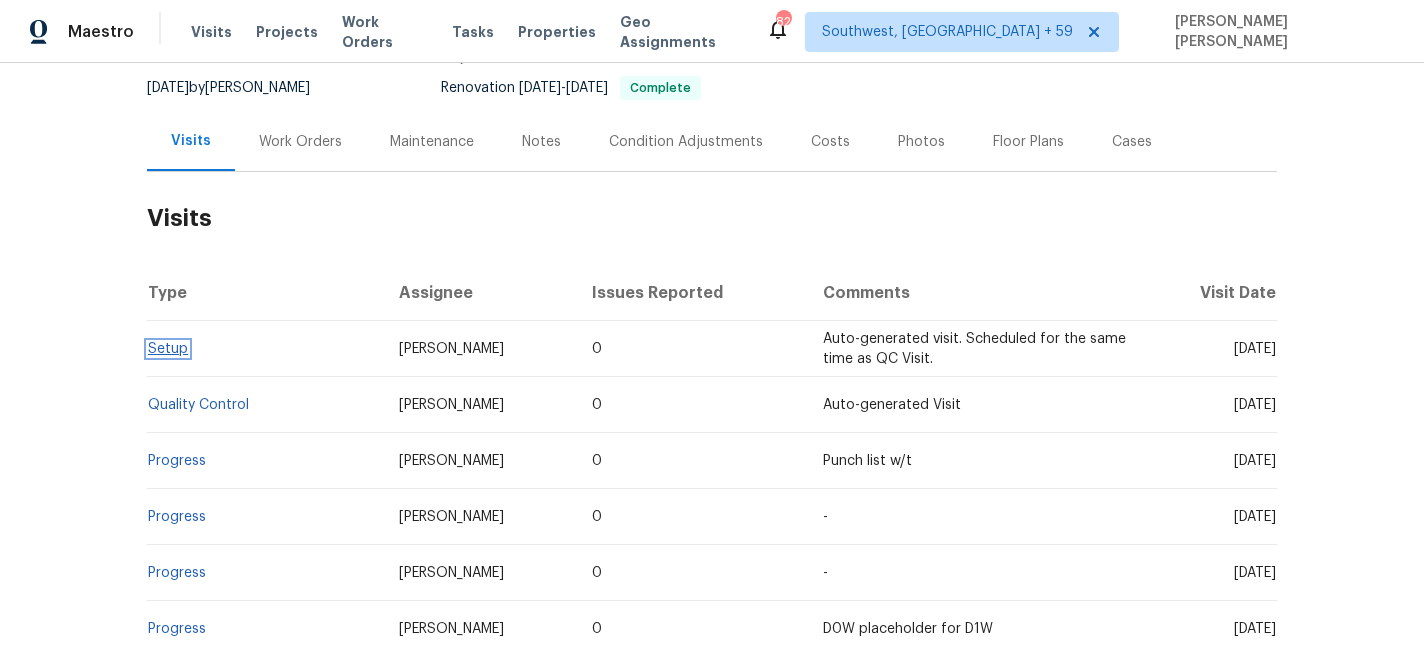 click on "Setup" at bounding box center [168, 349] 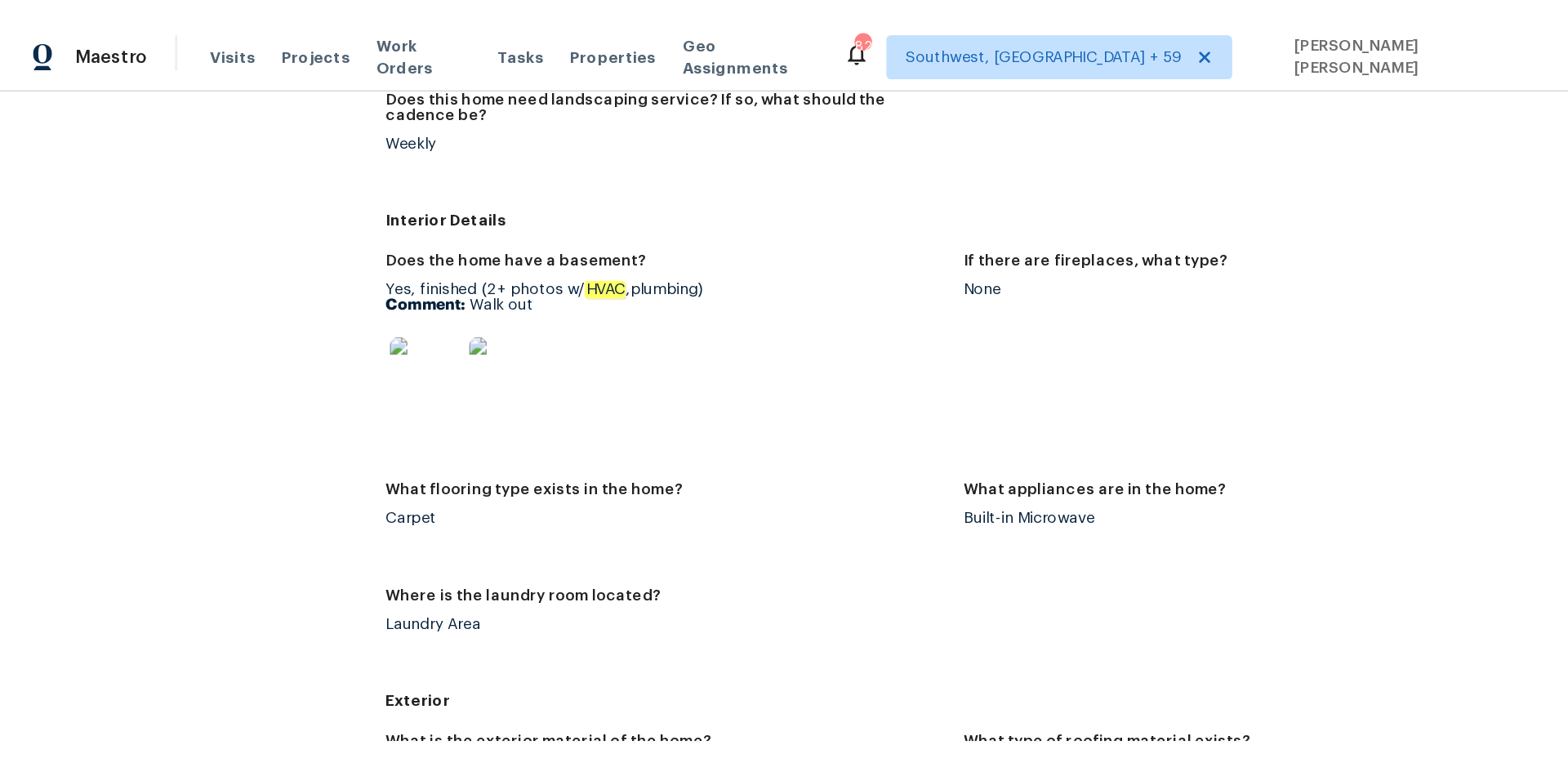 scroll, scrollTop: 0, scrollLeft: 0, axis: both 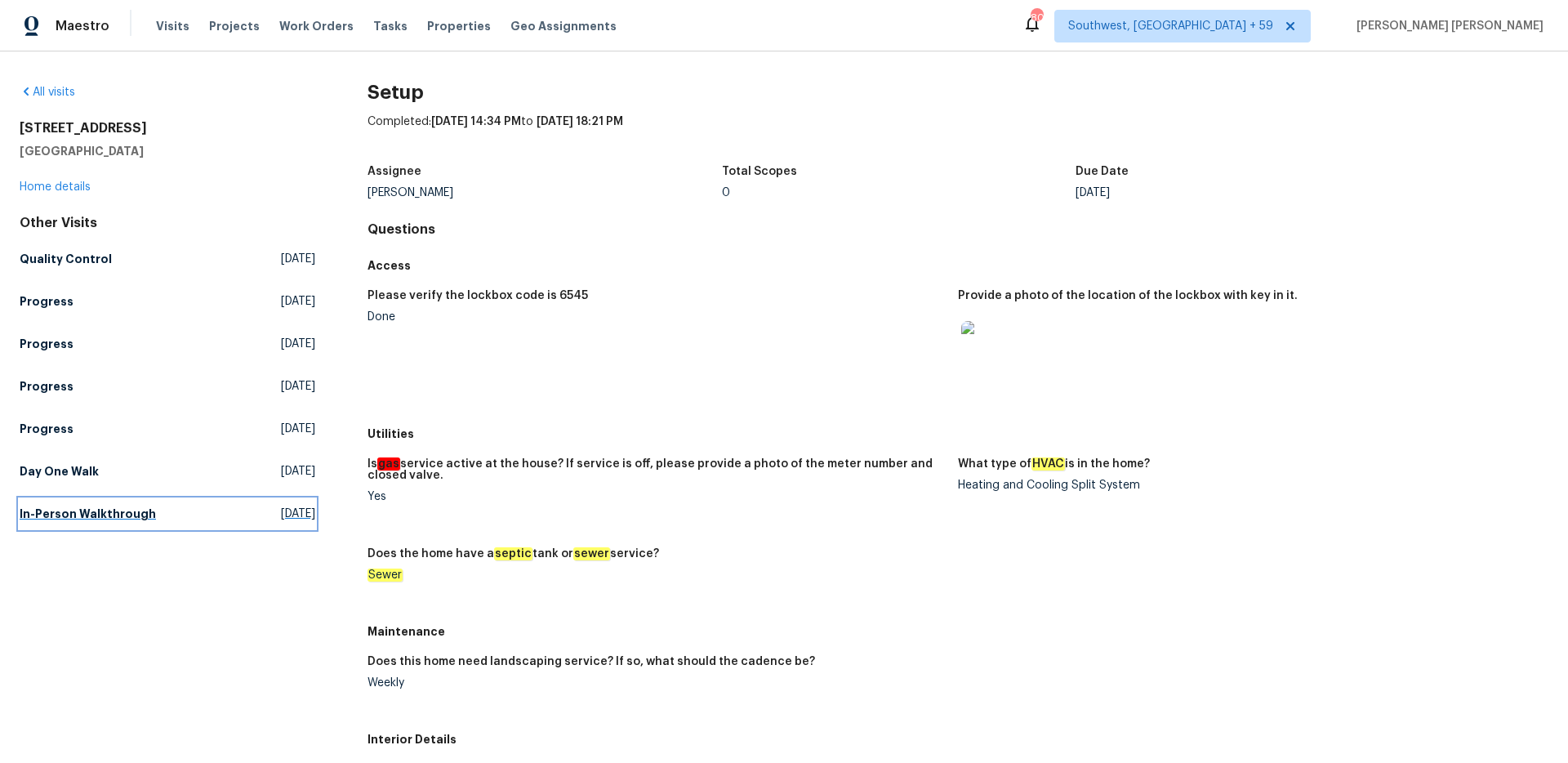 click on "In-Person Walkthrough [DATE]" at bounding box center [167, 514] 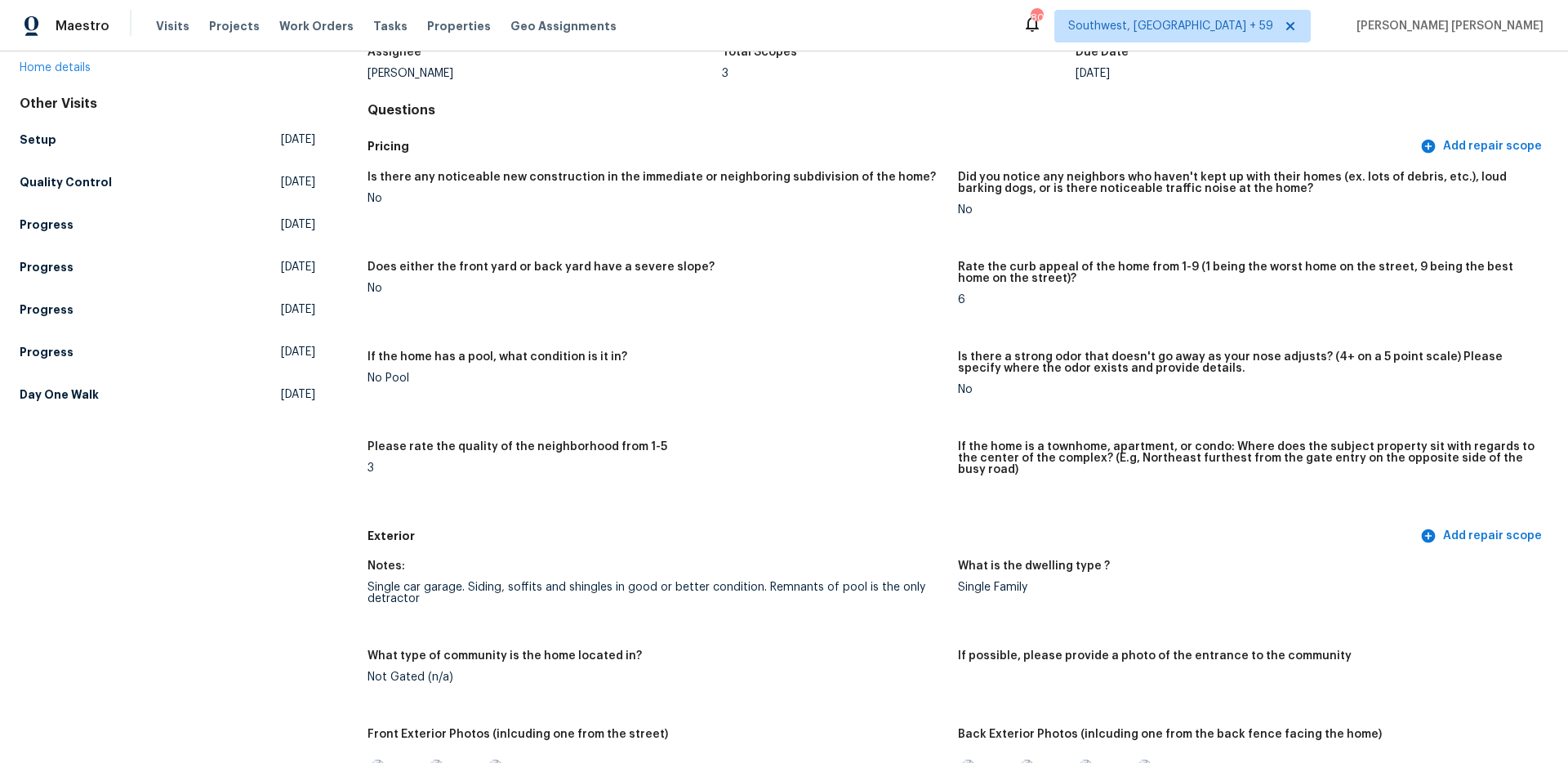 scroll, scrollTop: 0, scrollLeft: 0, axis: both 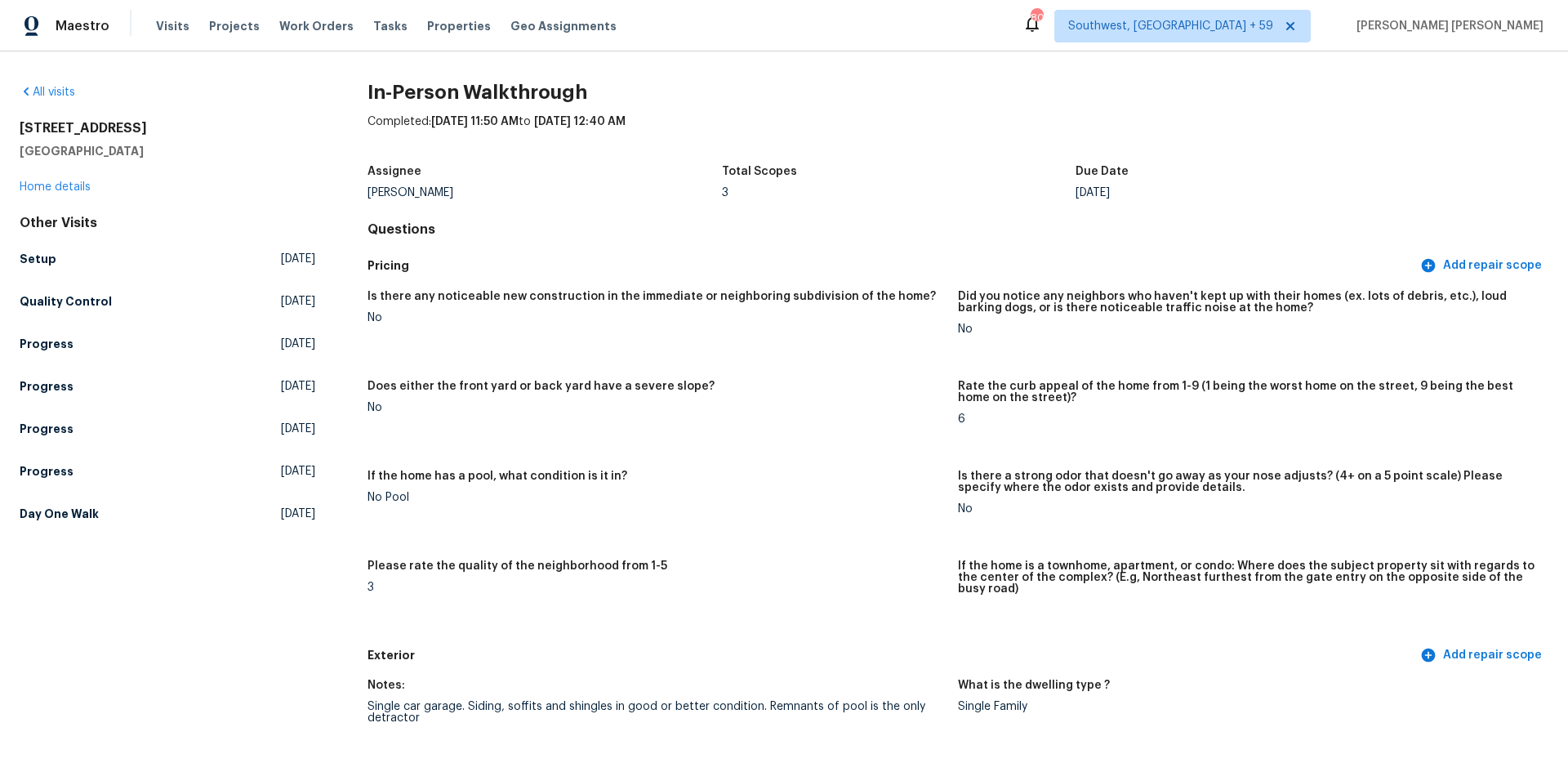 click on "All visits [STREET_ADDRESS] Home details Other Visits Setup [DATE] Quality Control [DATE] Progress [DATE] Progress [DATE] Progress [DATE] Progress [DATE] Day One Walk [DATE]" at bounding box center [167, 2428] 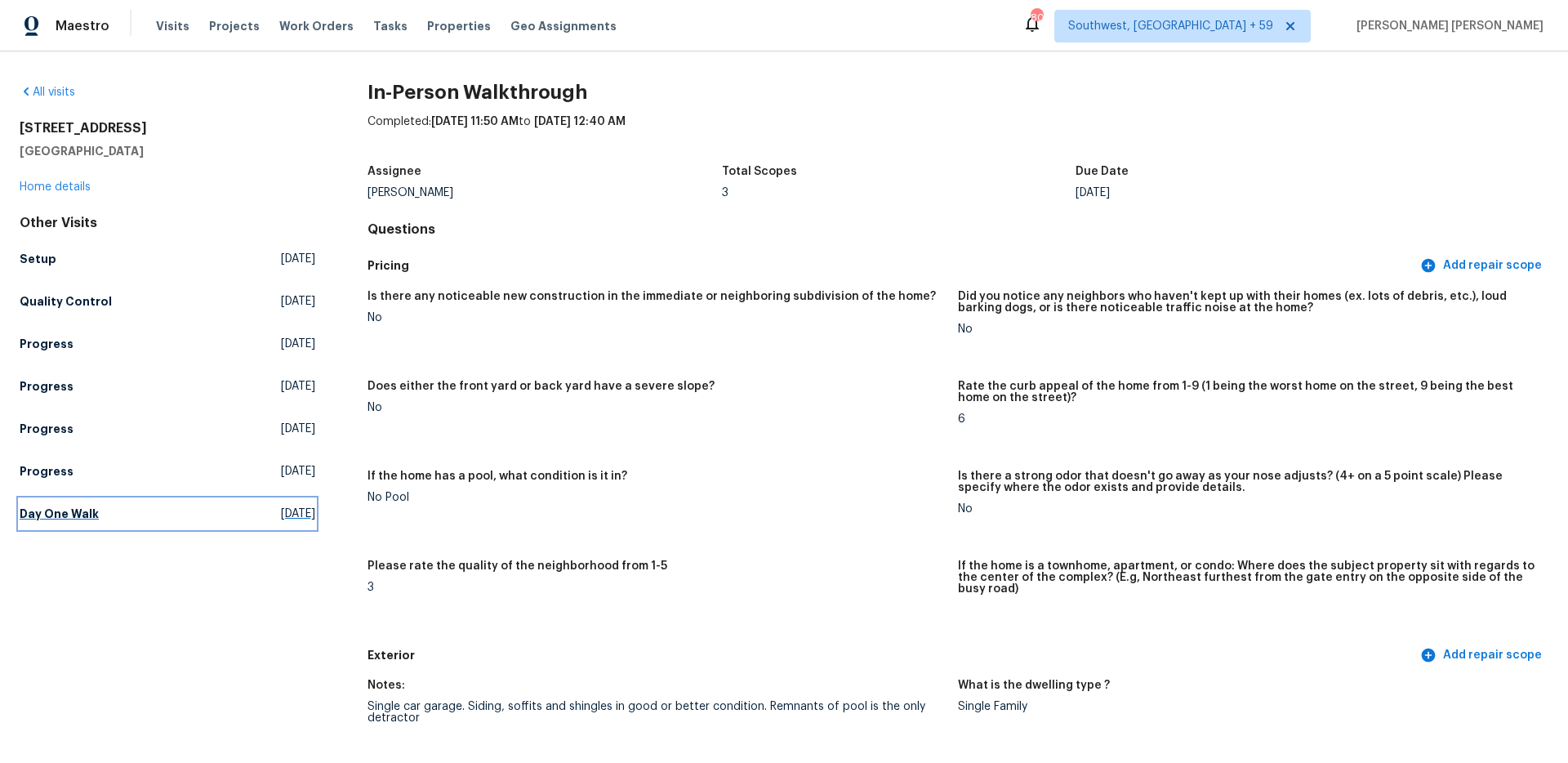 click on "Day One Walk" at bounding box center (59, 514) 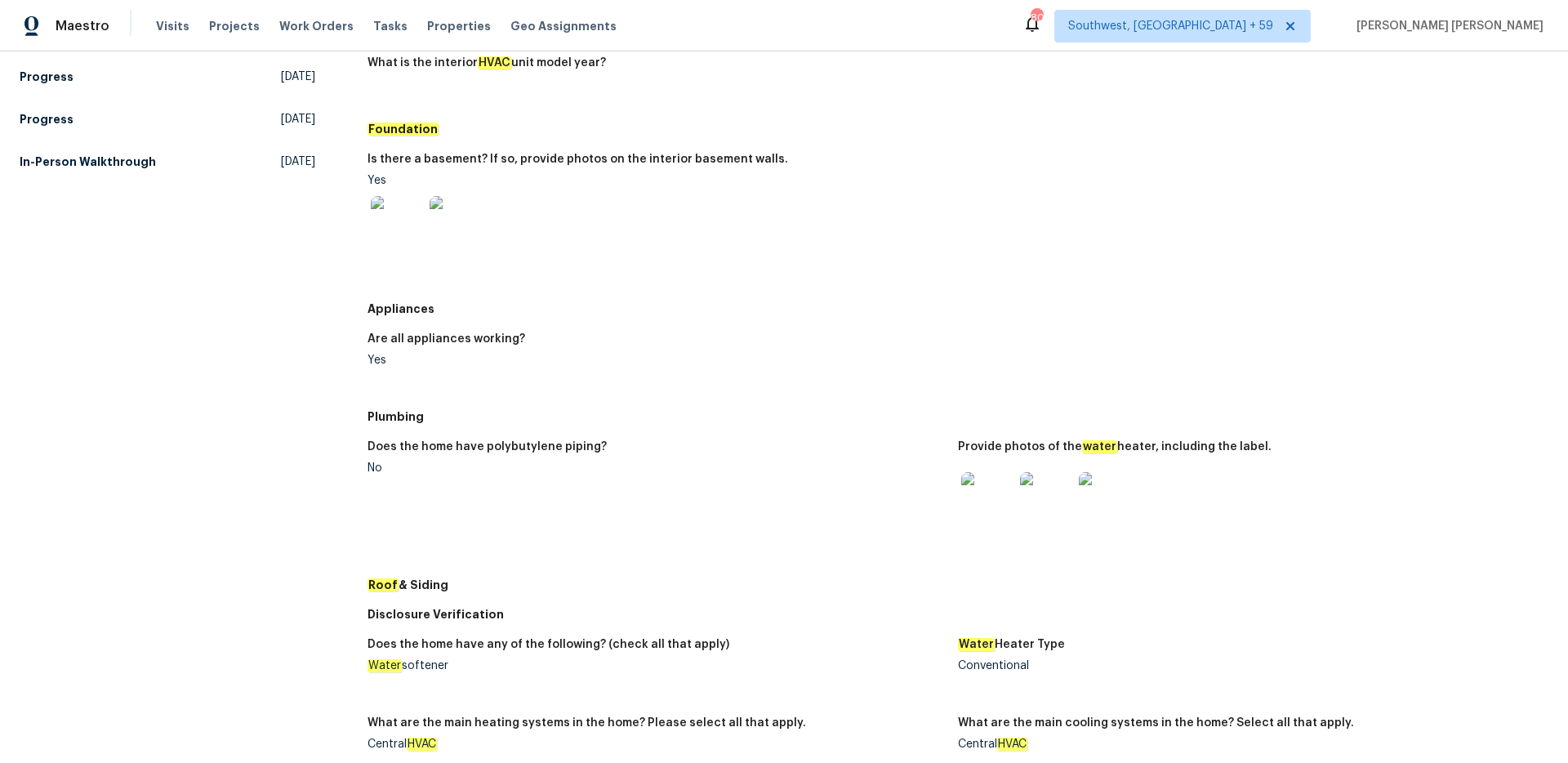 scroll, scrollTop: 741, scrollLeft: 0, axis: vertical 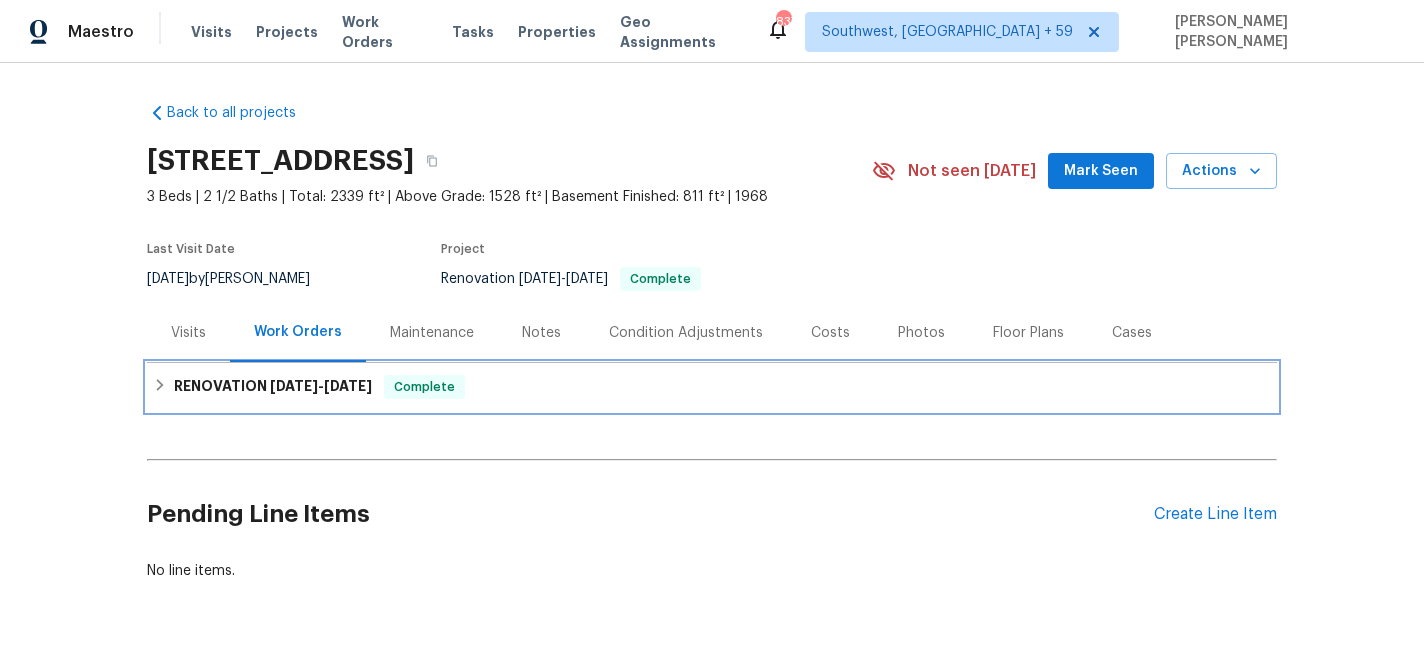 click on "Complete" at bounding box center (424, 387) 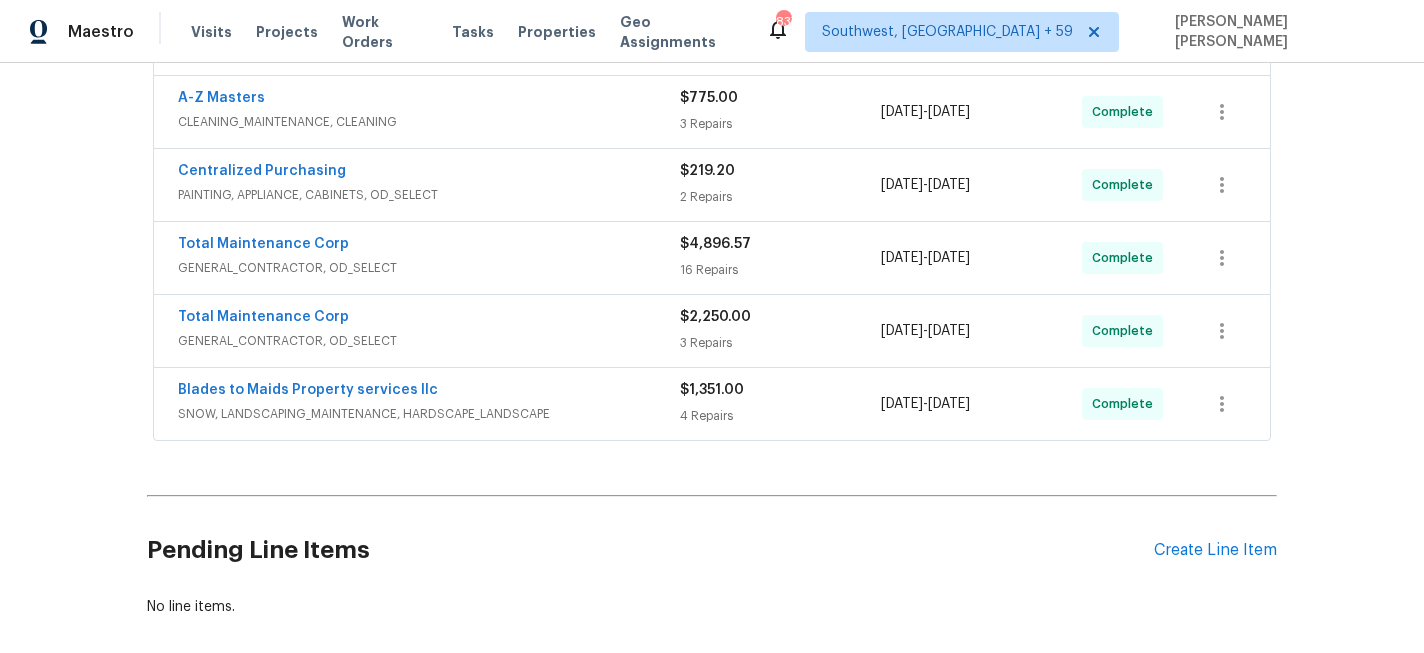 scroll, scrollTop: 534, scrollLeft: 0, axis: vertical 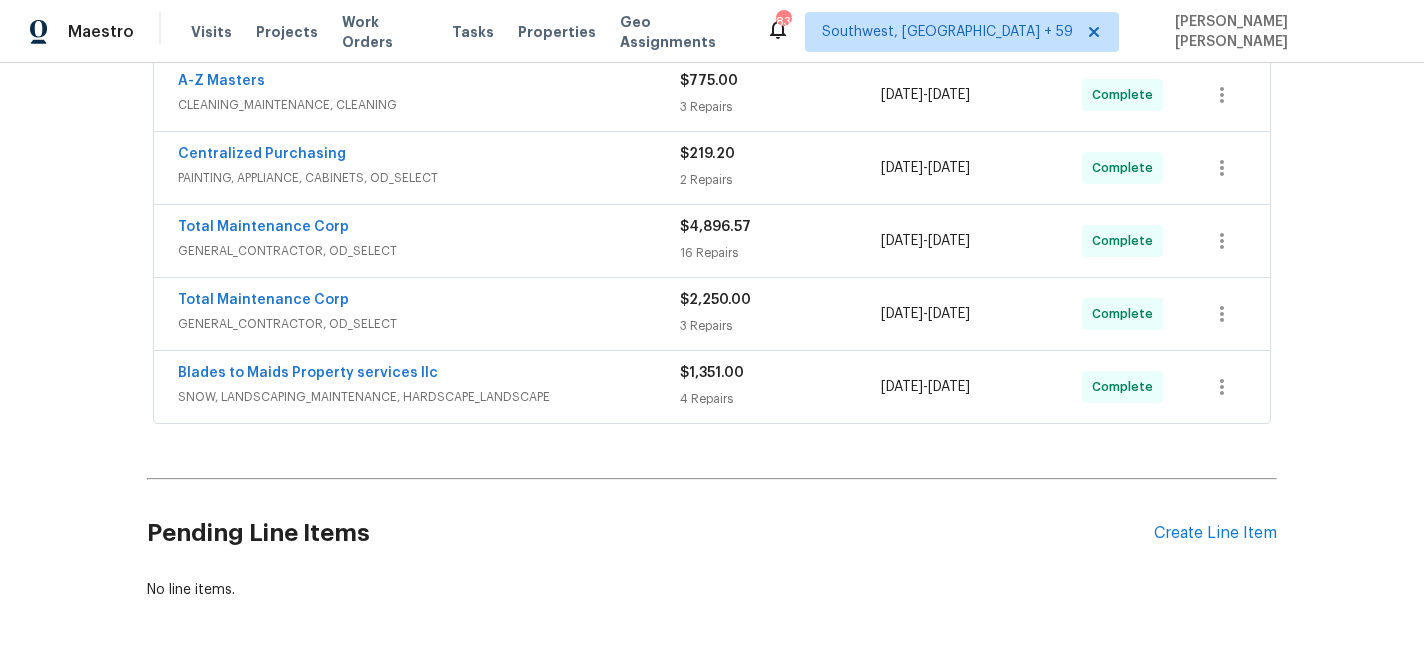 click on "SNOW, LANDSCAPING_MAINTENANCE, HARDSCAPE_LANDSCAPE" at bounding box center [429, 397] 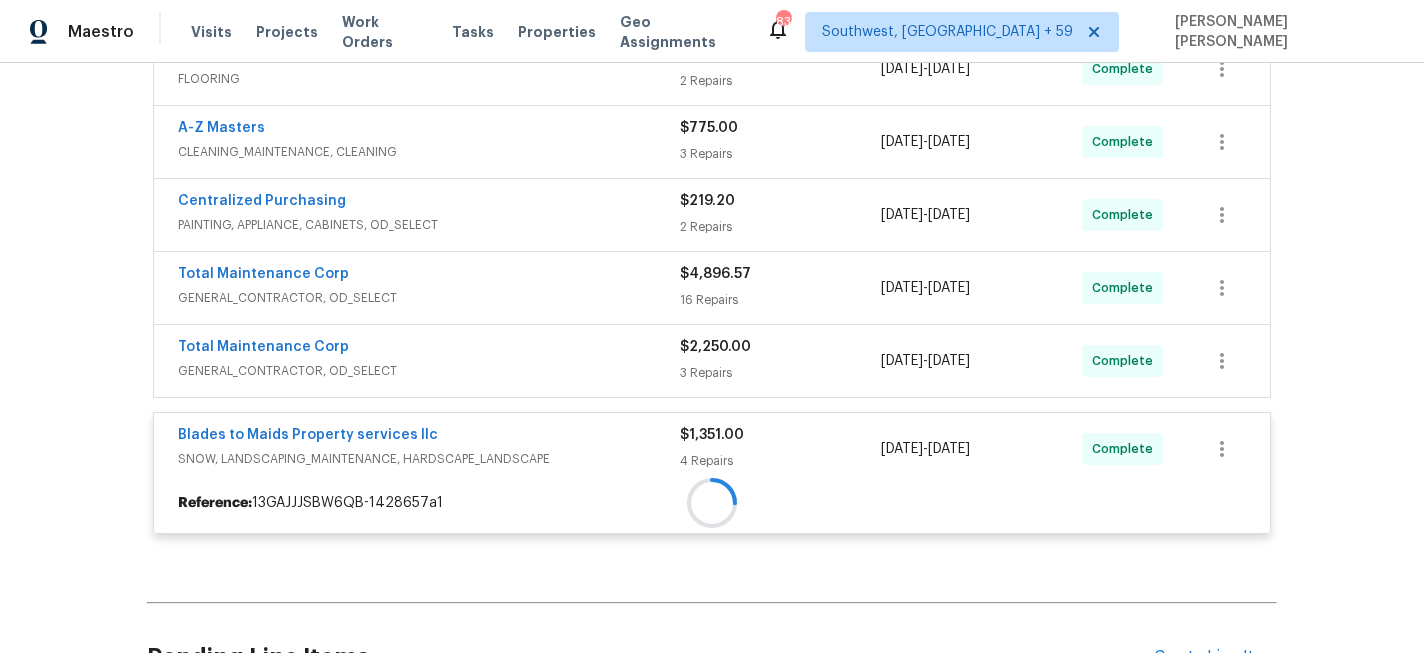 scroll, scrollTop: 478, scrollLeft: 0, axis: vertical 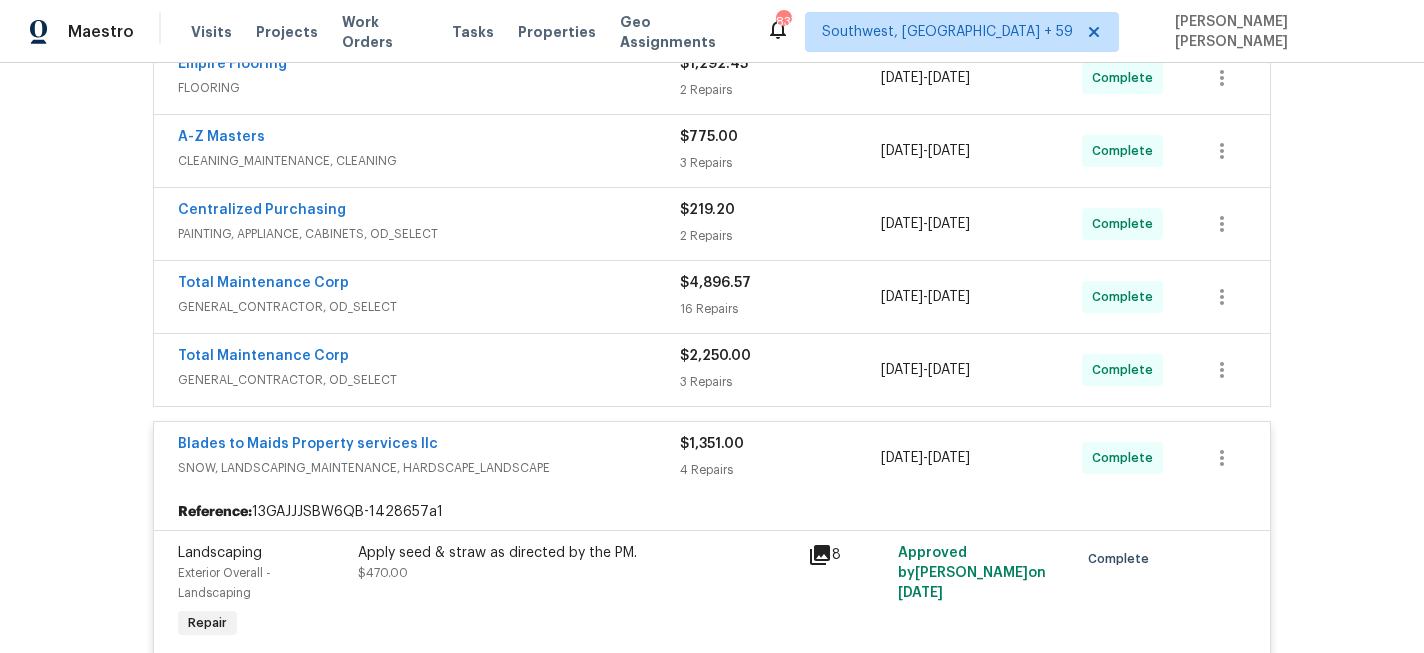 click on "GENERAL_CONTRACTOR, OD_SELECT" at bounding box center (429, 380) 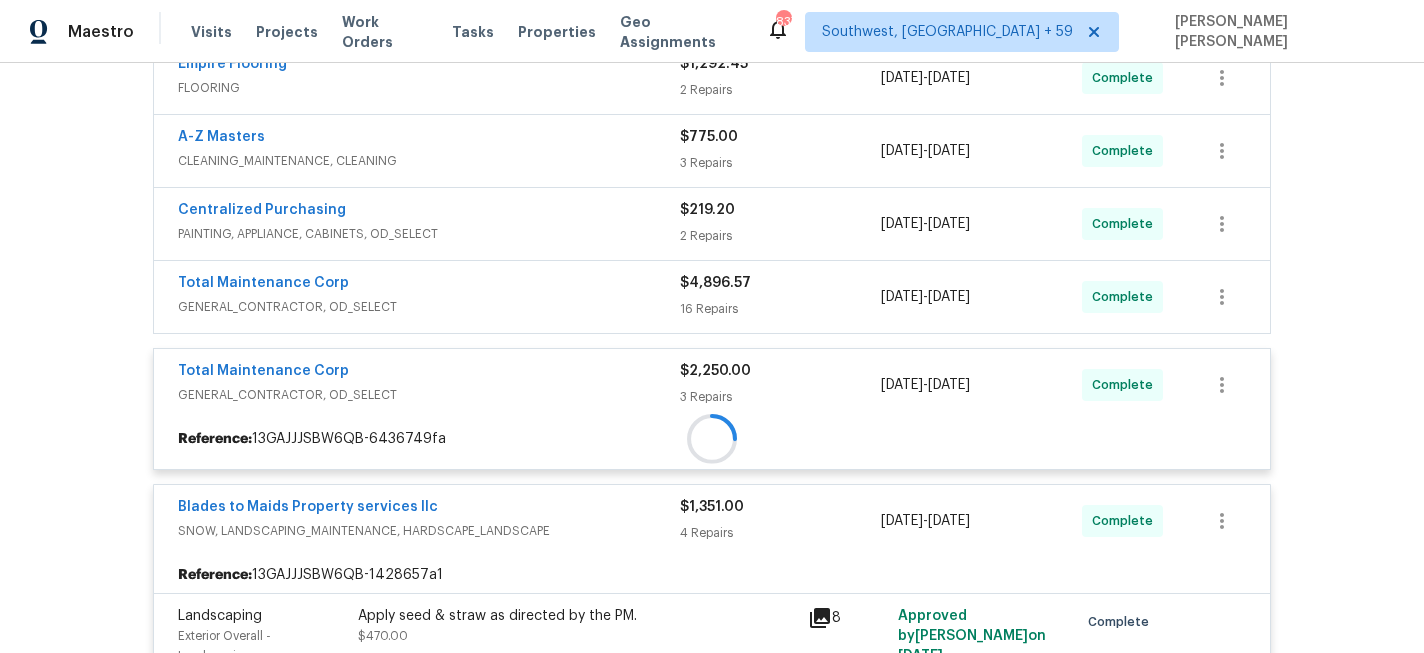 scroll, scrollTop: 427, scrollLeft: 0, axis: vertical 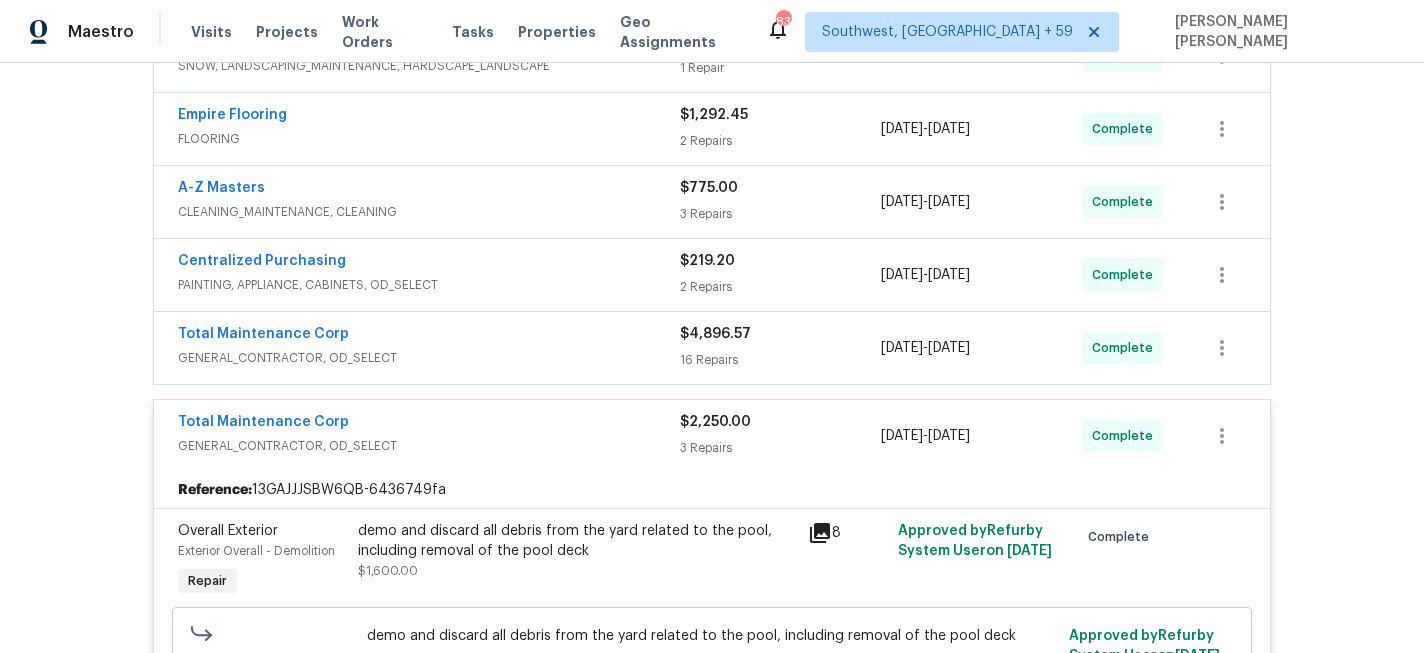 click on "Total Maintenance Corp" at bounding box center (429, 336) 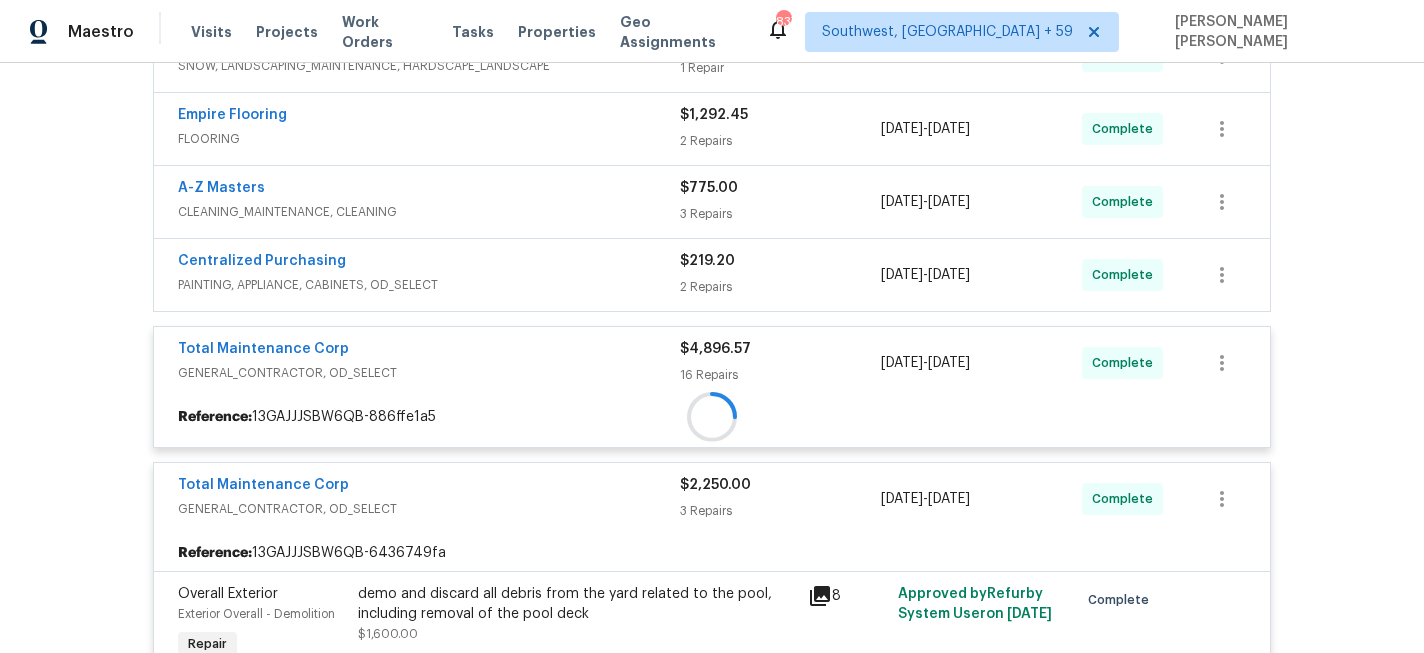 scroll, scrollTop: 345, scrollLeft: 0, axis: vertical 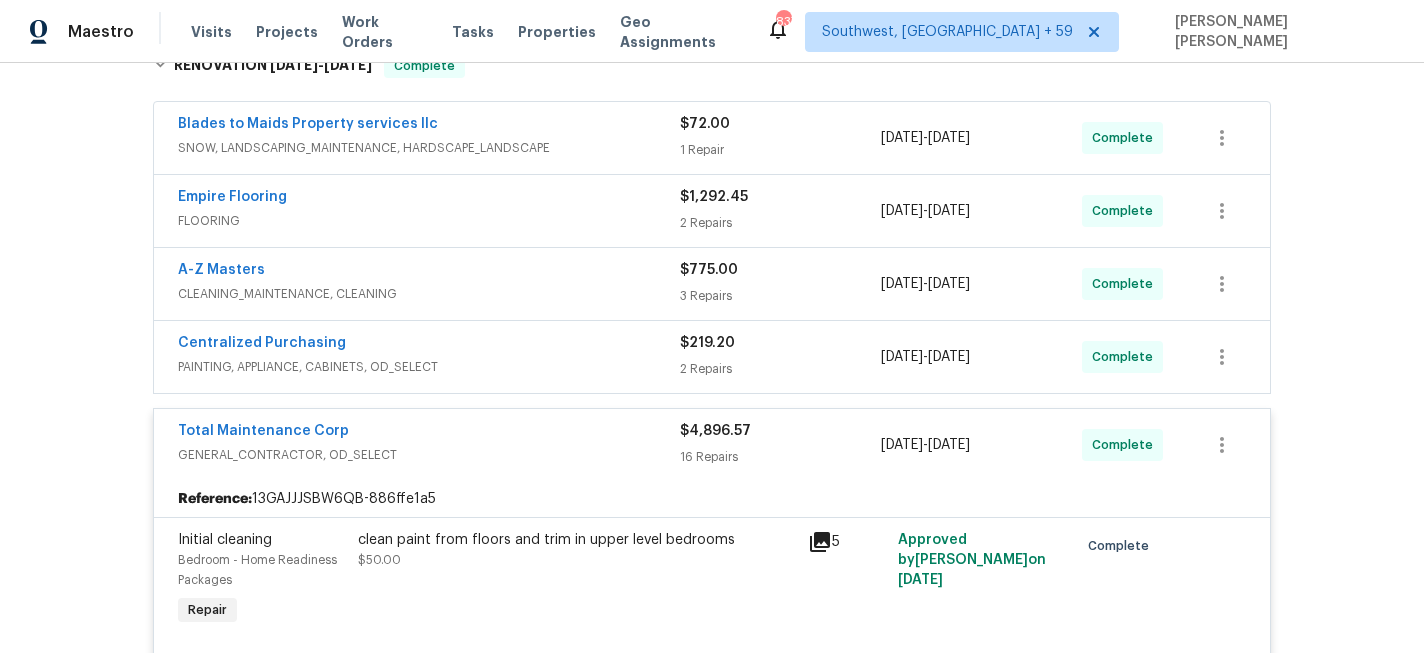 click on "Centralized Purchasing" at bounding box center (429, 345) 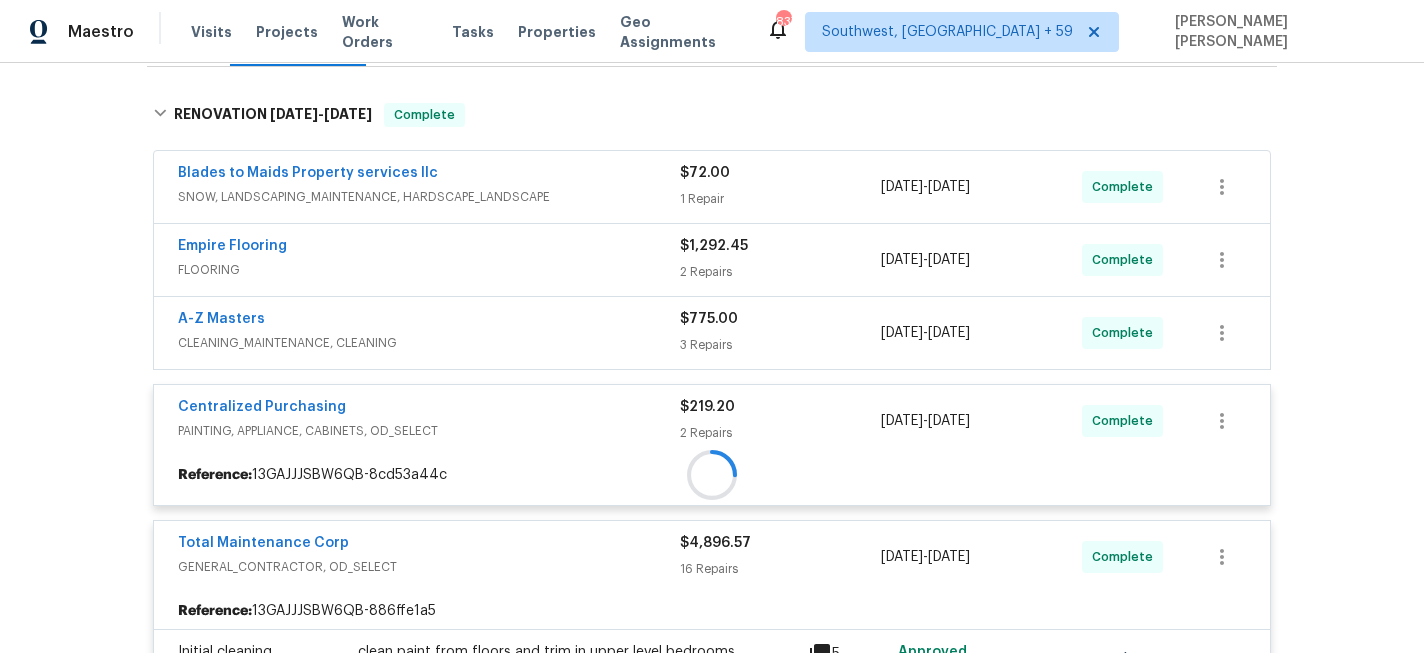 scroll, scrollTop: 294, scrollLeft: 0, axis: vertical 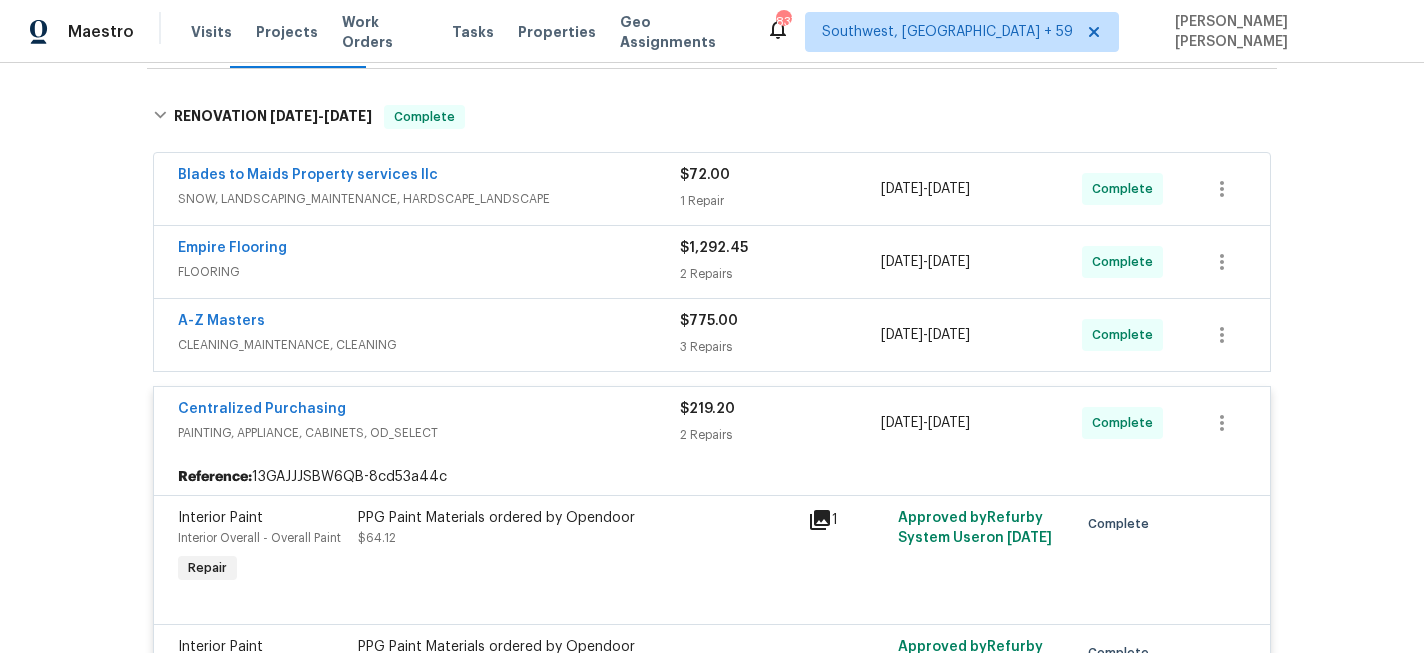 click on "CLEANING_MAINTENANCE, CLEANING" at bounding box center [429, 345] 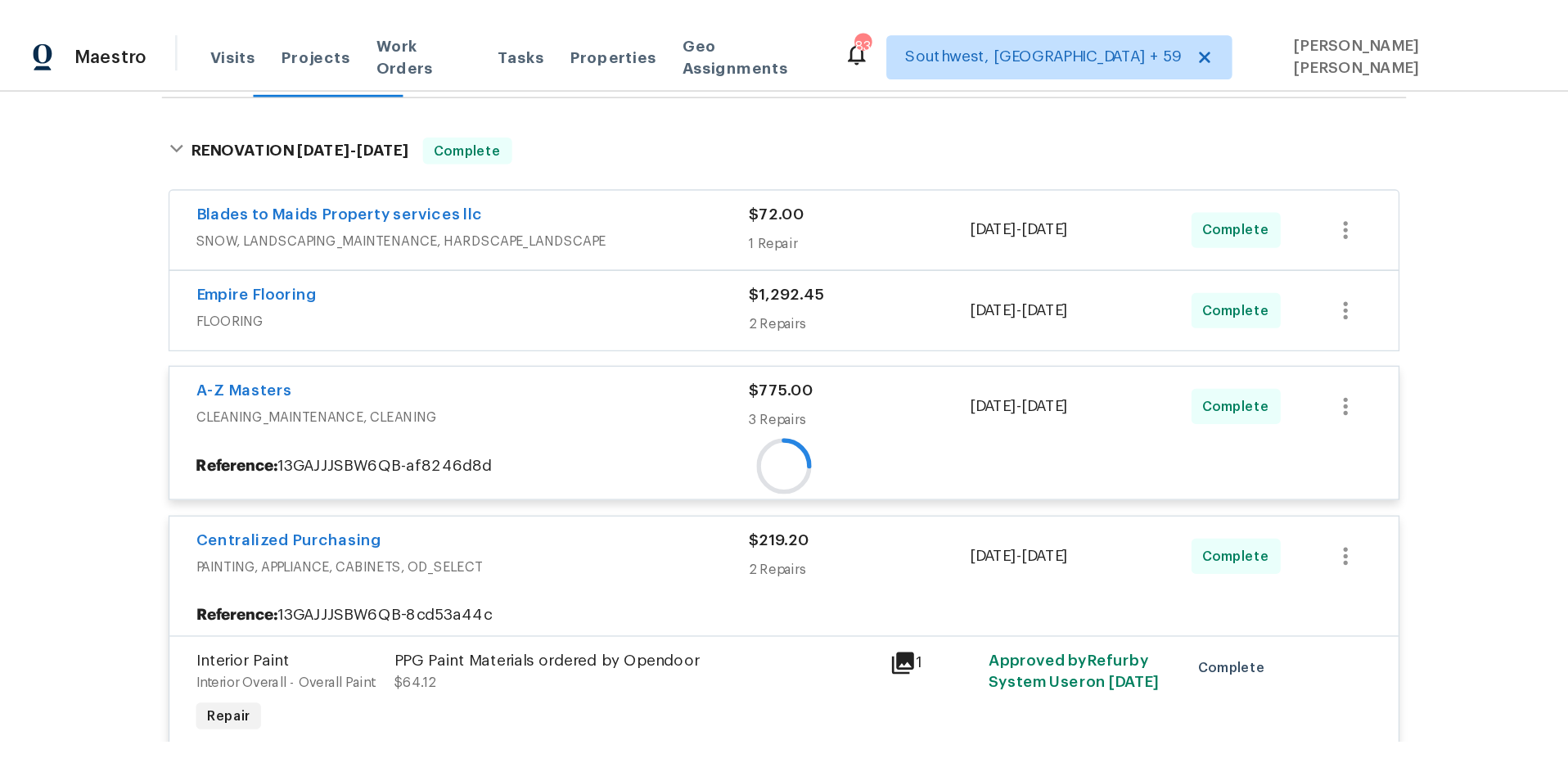 scroll, scrollTop: 192, scrollLeft: 0, axis: vertical 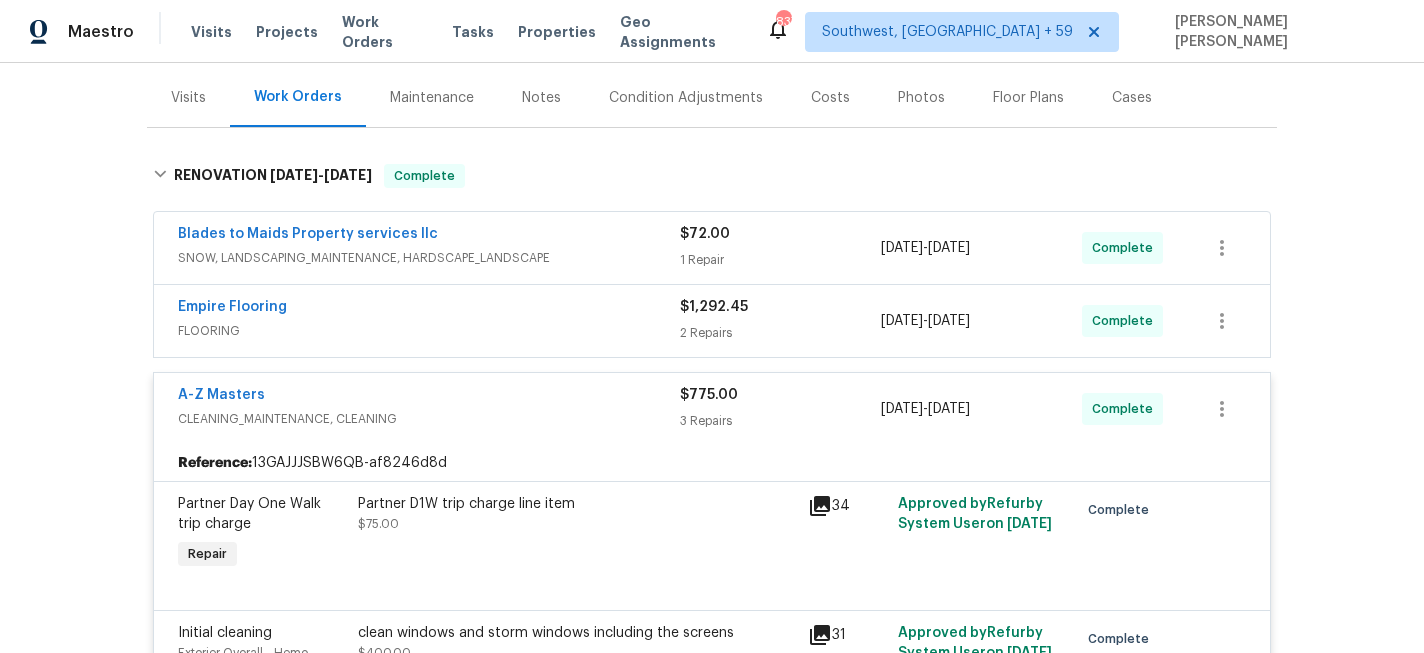 click on "Empire Flooring" at bounding box center (429, 309) 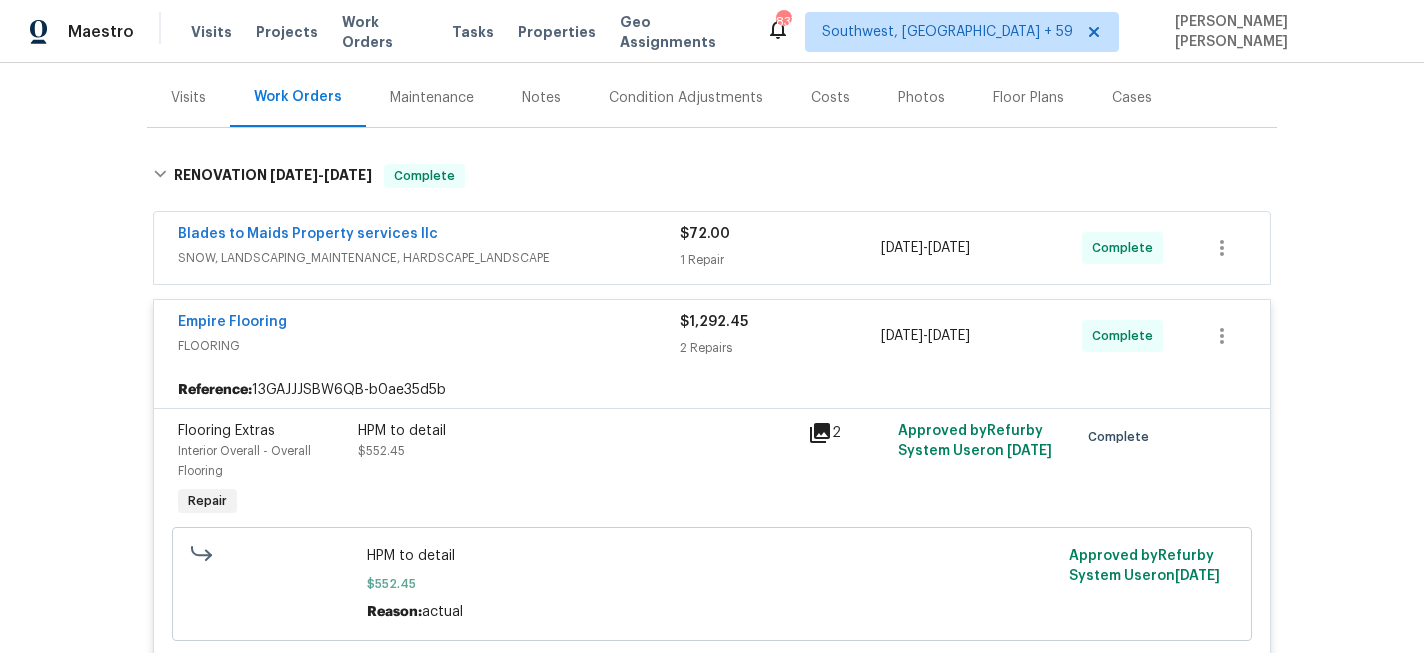 click on "SNOW, LANDSCAPING_MAINTENANCE, HARDSCAPE_LANDSCAPE" at bounding box center (429, 258) 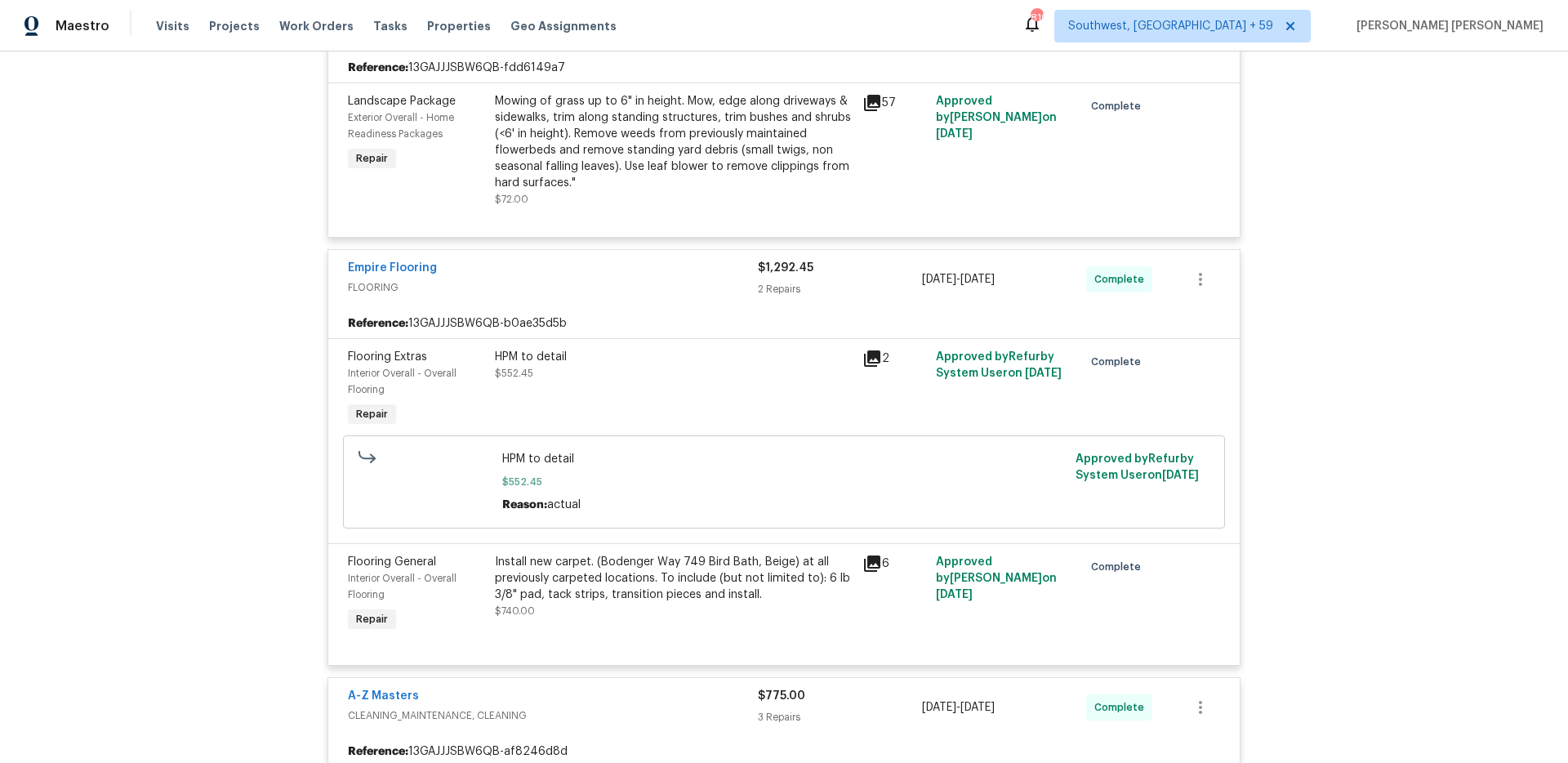 scroll, scrollTop: 413, scrollLeft: 0, axis: vertical 